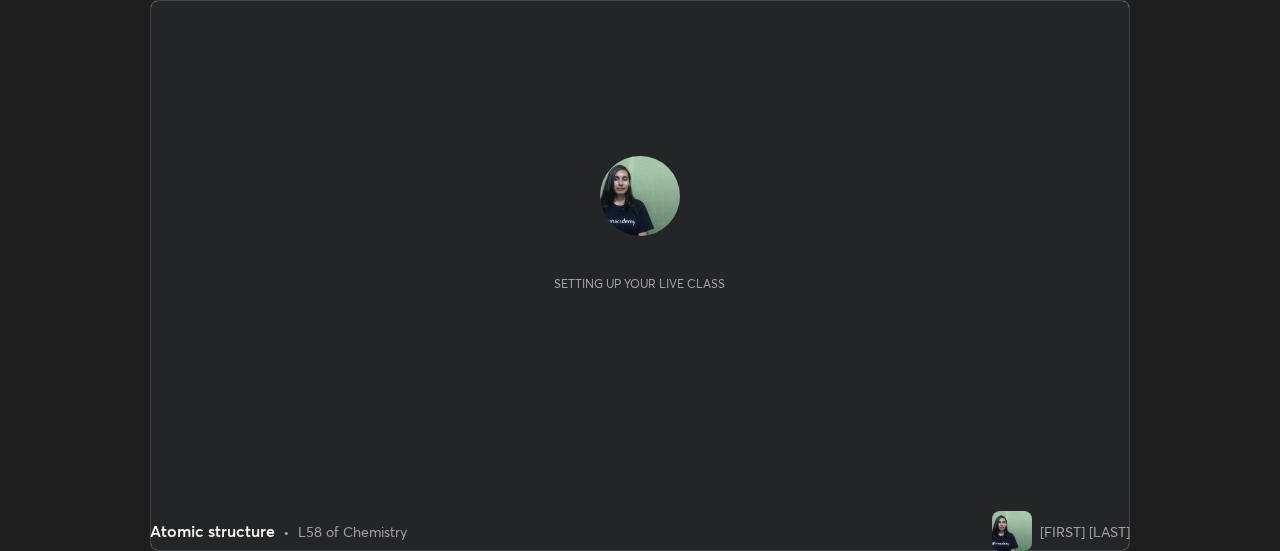 scroll, scrollTop: 0, scrollLeft: 0, axis: both 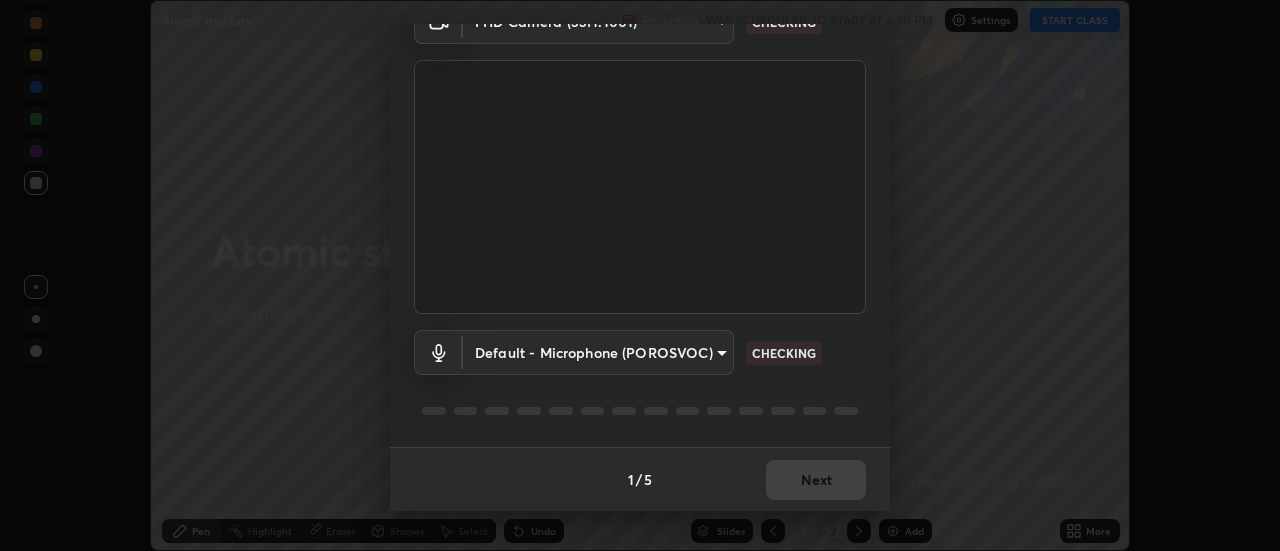 type on "22fd1baf326a4dc2477b81f4db25bcd6a257ae2ff3fe6e8918437301c5c1cc95" 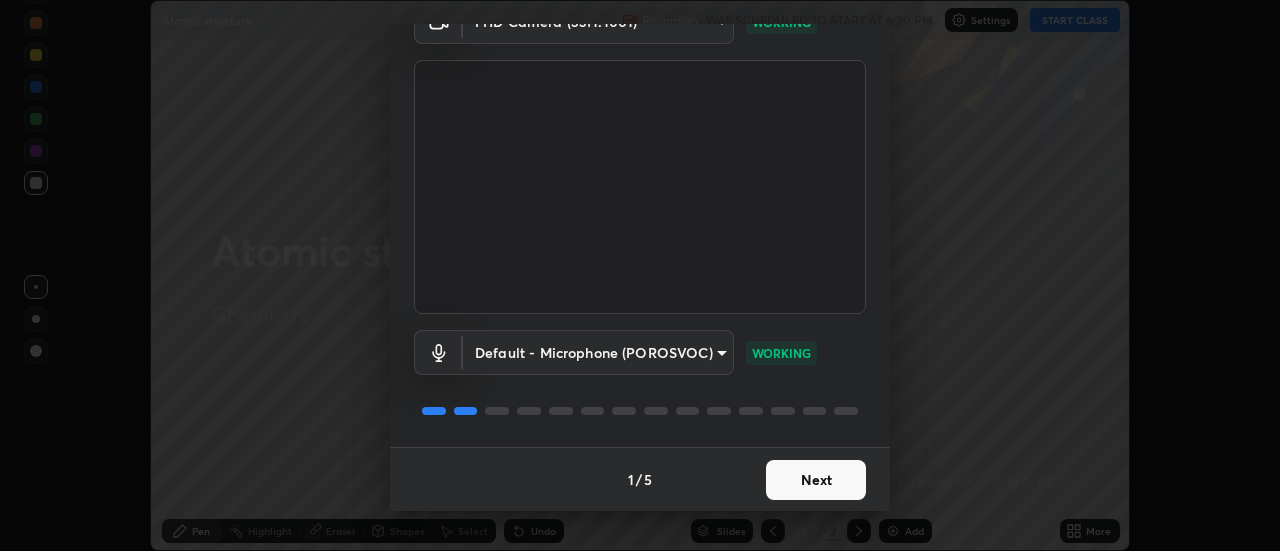 click on "Next" at bounding box center [816, 480] 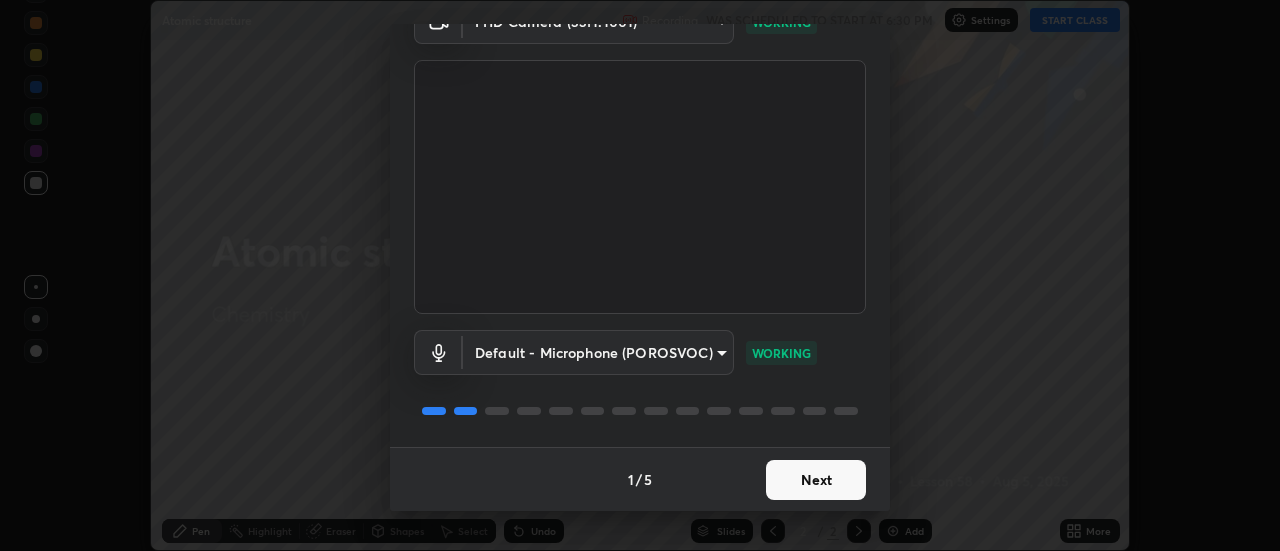 scroll, scrollTop: 0, scrollLeft: 0, axis: both 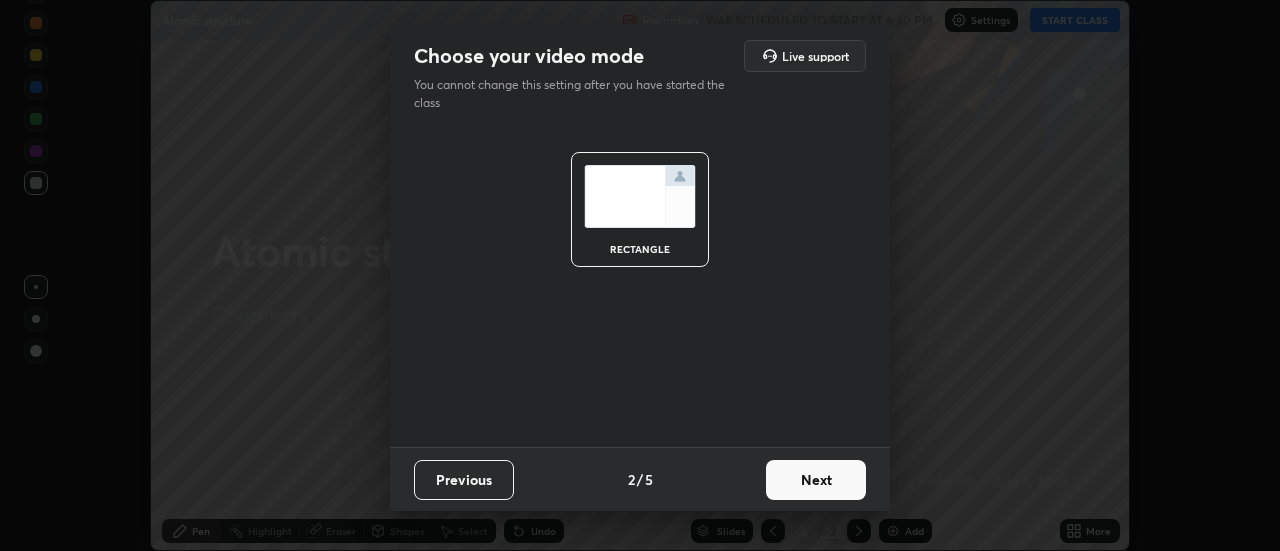 click on "Next" at bounding box center (816, 480) 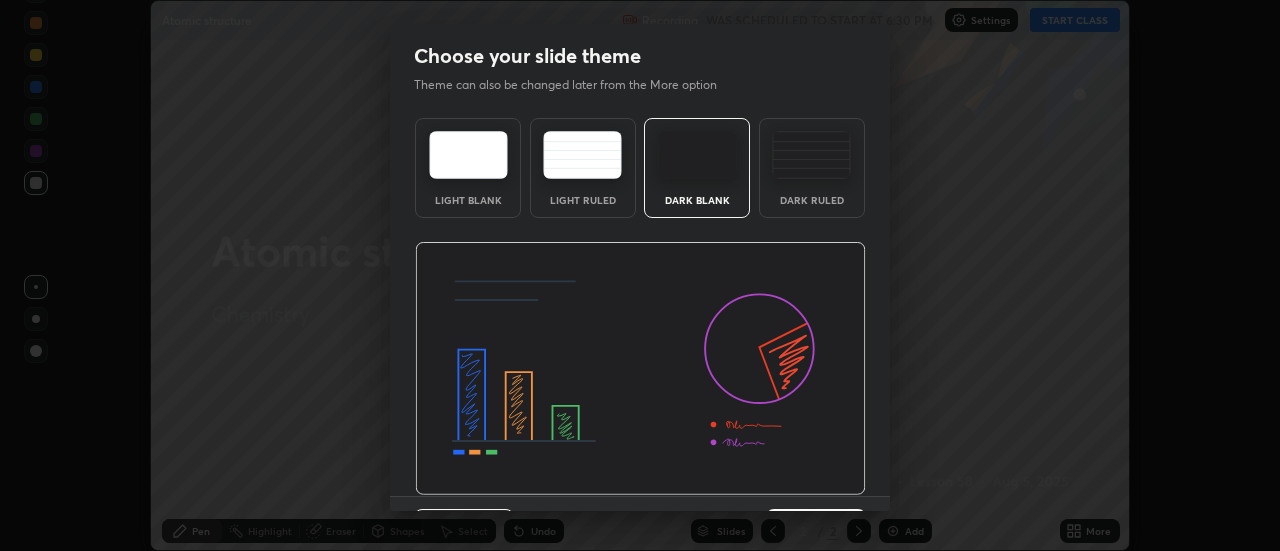 scroll, scrollTop: 49, scrollLeft: 0, axis: vertical 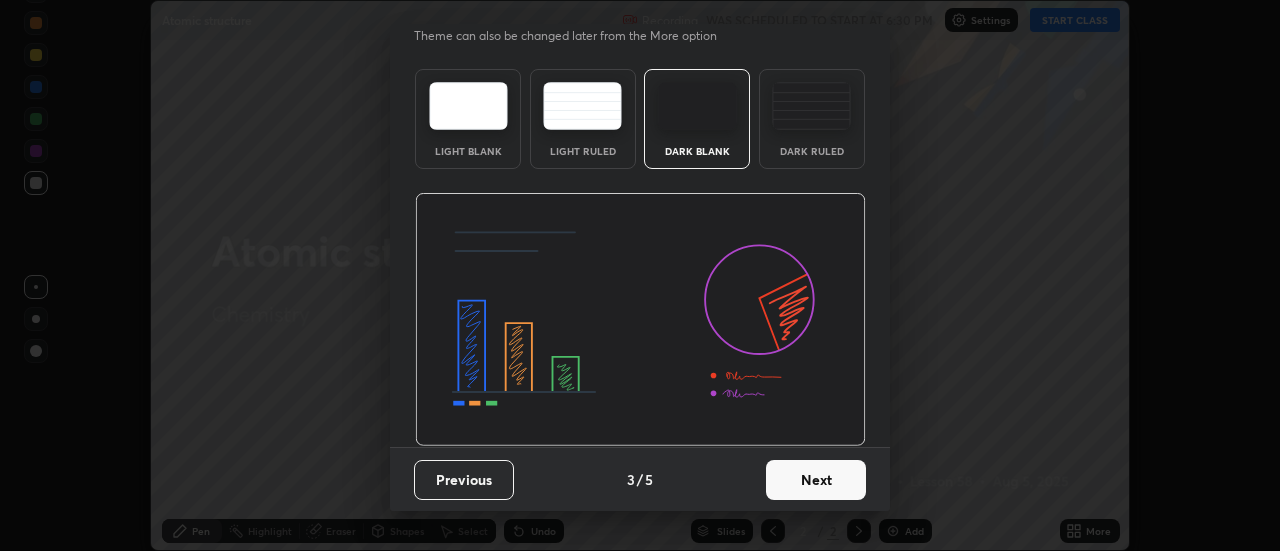 click on "Next" at bounding box center (816, 480) 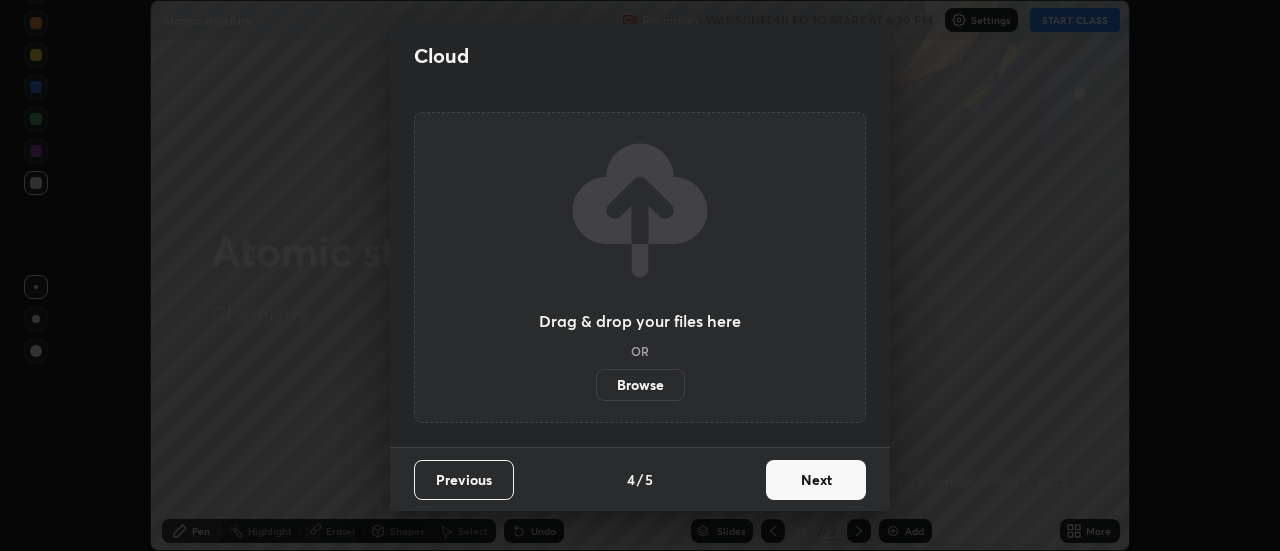 scroll, scrollTop: 0, scrollLeft: 0, axis: both 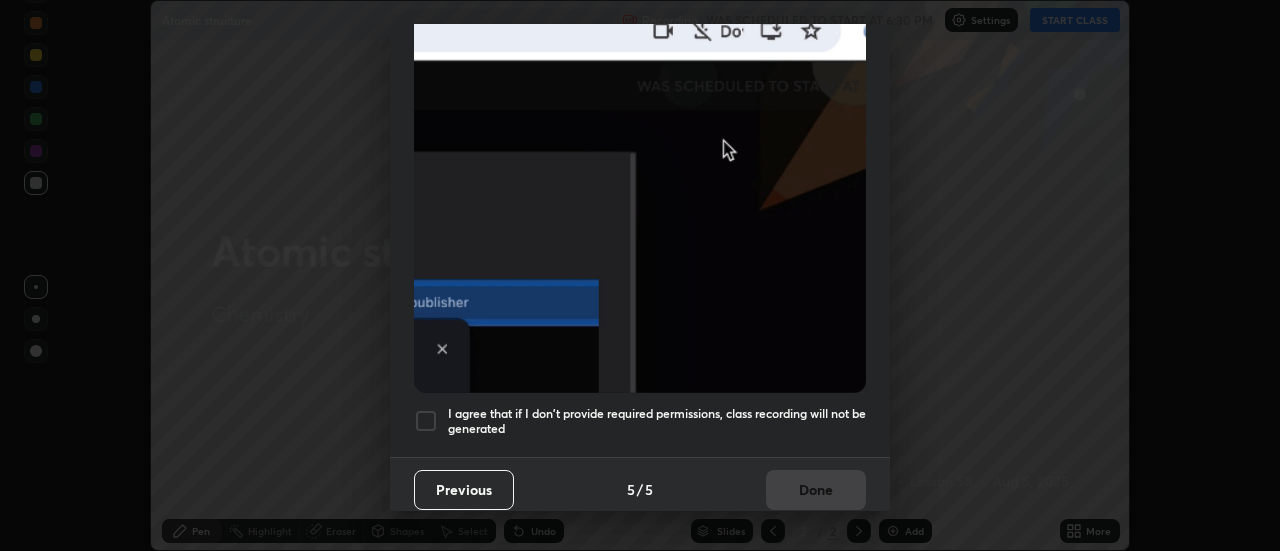 click on "I agree that if I don't provide required permissions, class recording will not be generated" at bounding box center [640, 421] 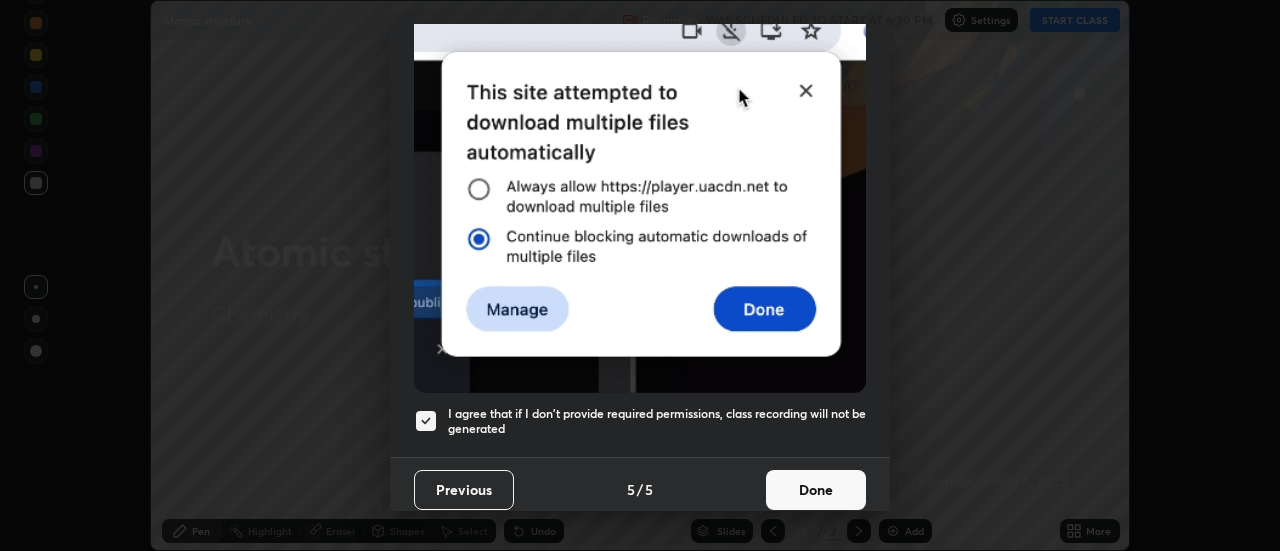 click on "Done" at bounding box center (816, 490) 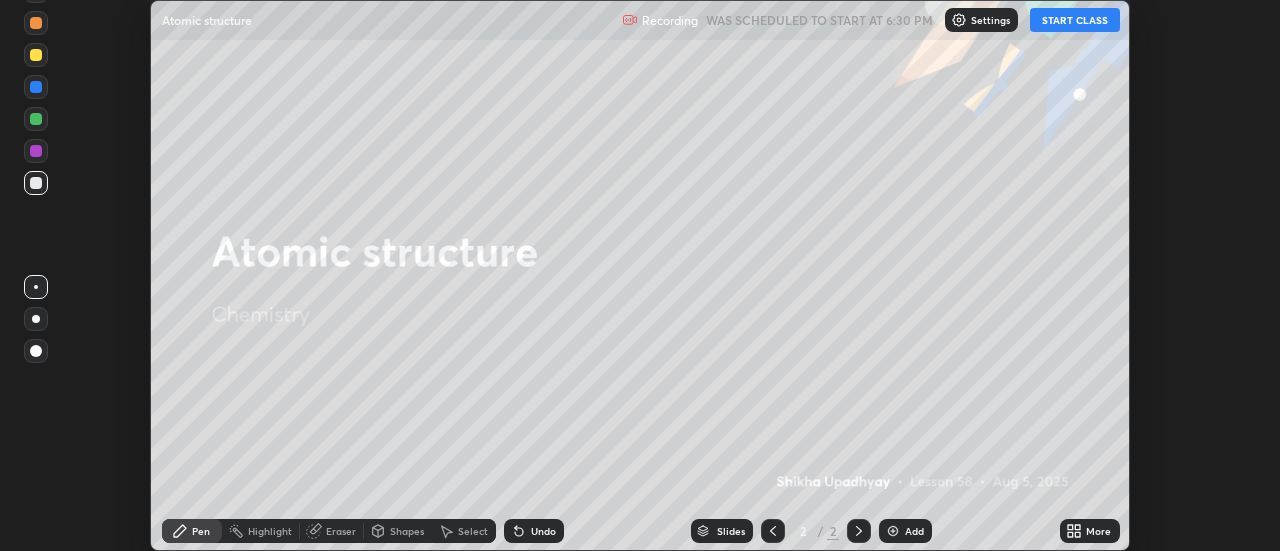 click 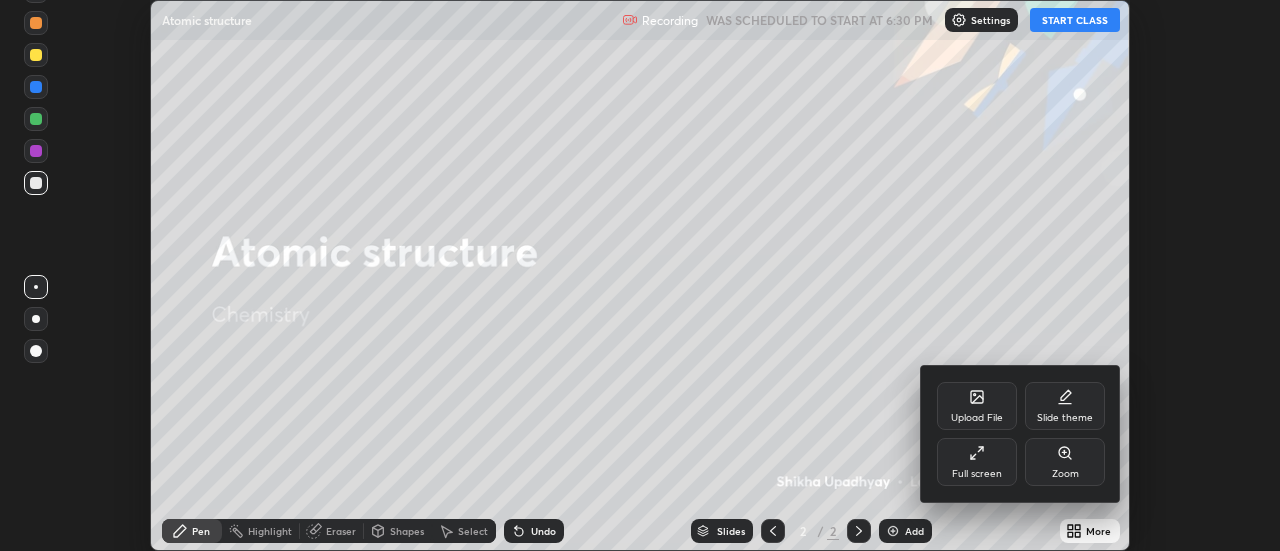 click on "Full screen" at bounding box center [977, 462] 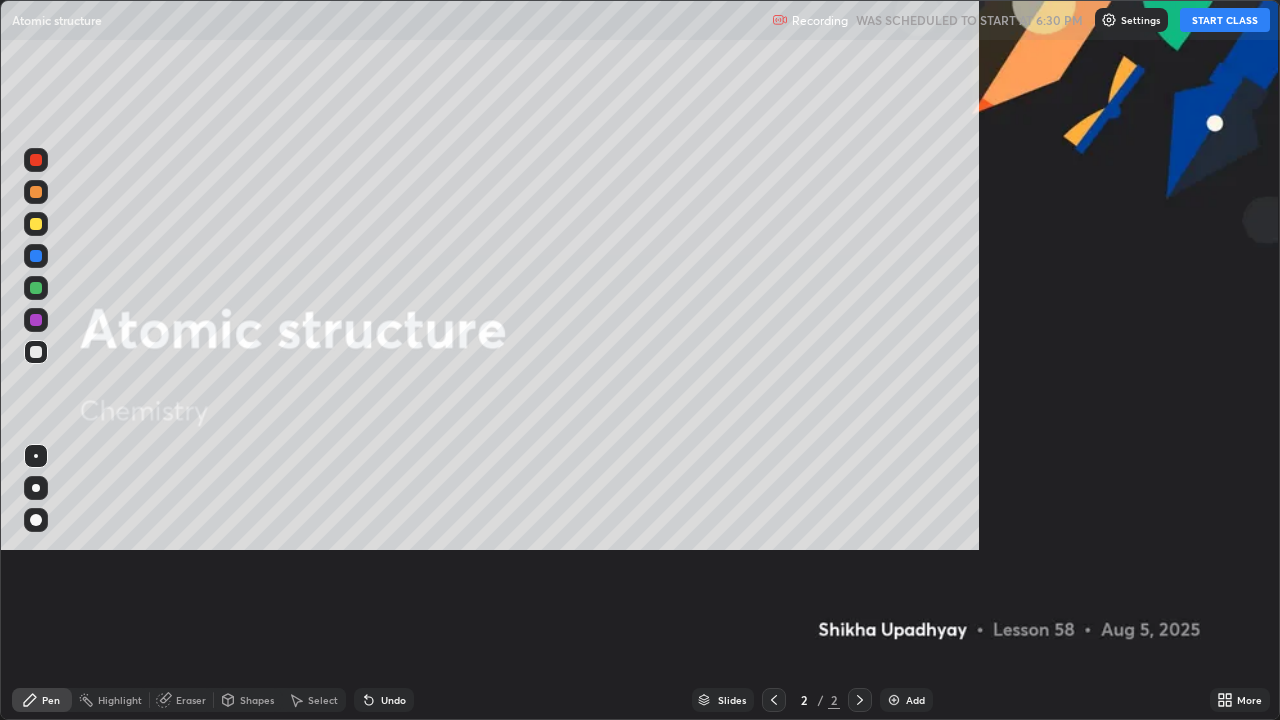 scroll, scrollTop: 99280, scrollLeft: 98720, axis: both 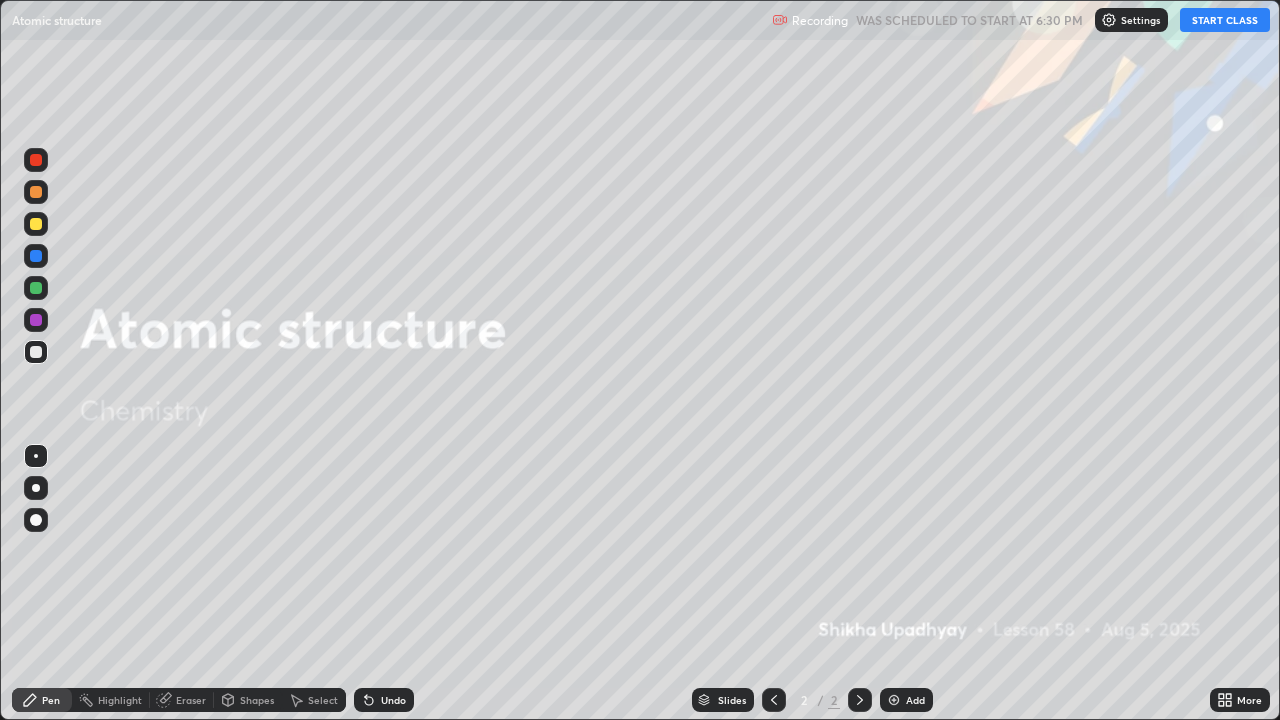 click on "START CLASS" at bounding box center [1225, 20] 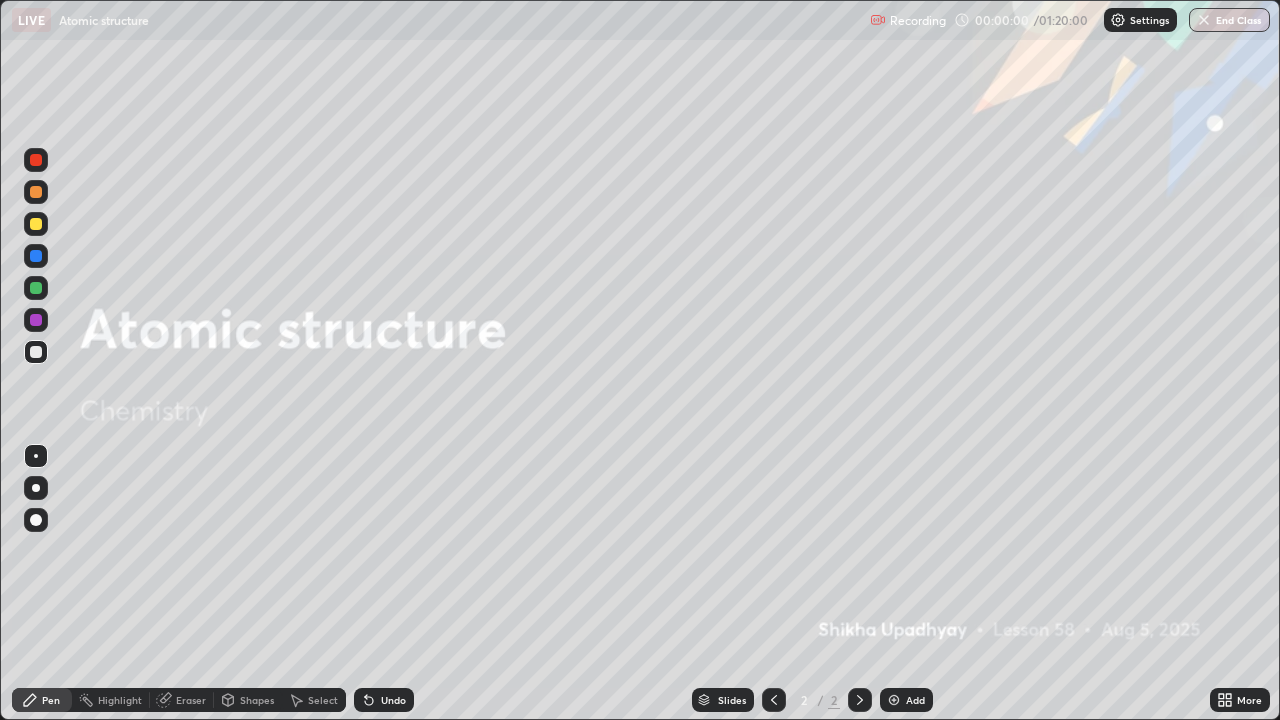 click on "Add" at bounding box center (915, 700) 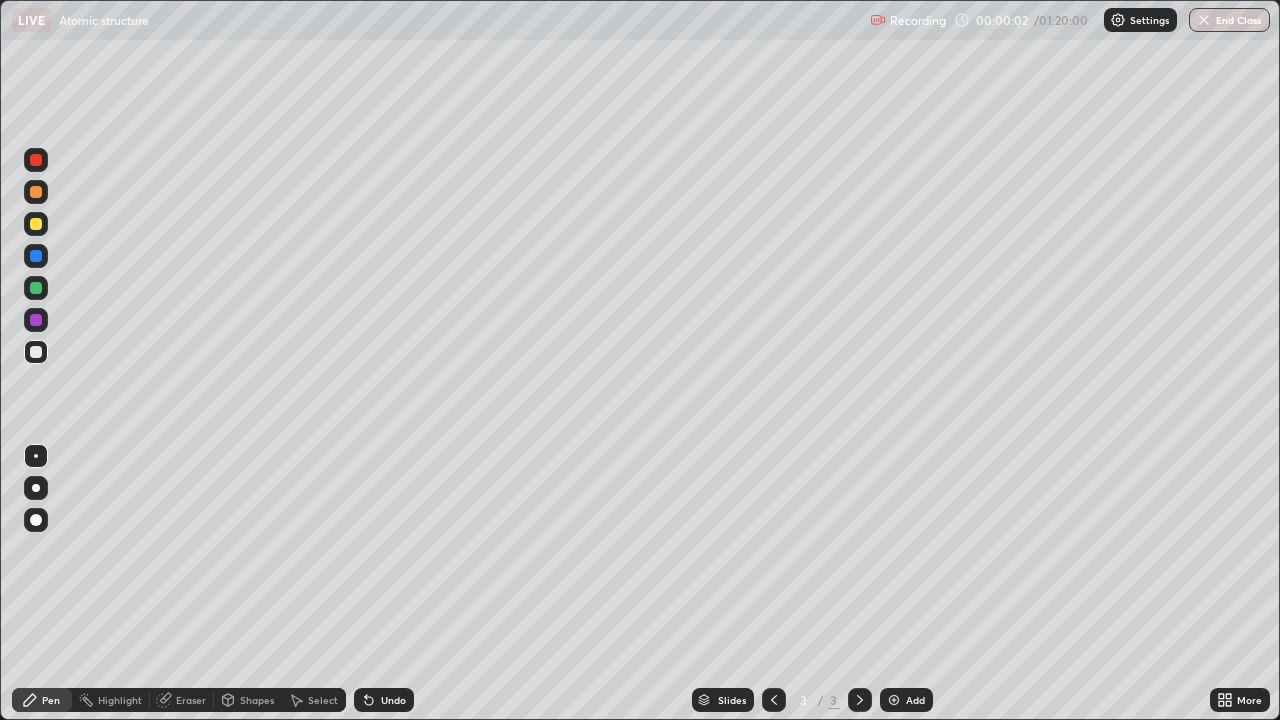 click at bounding box center (36, 488) 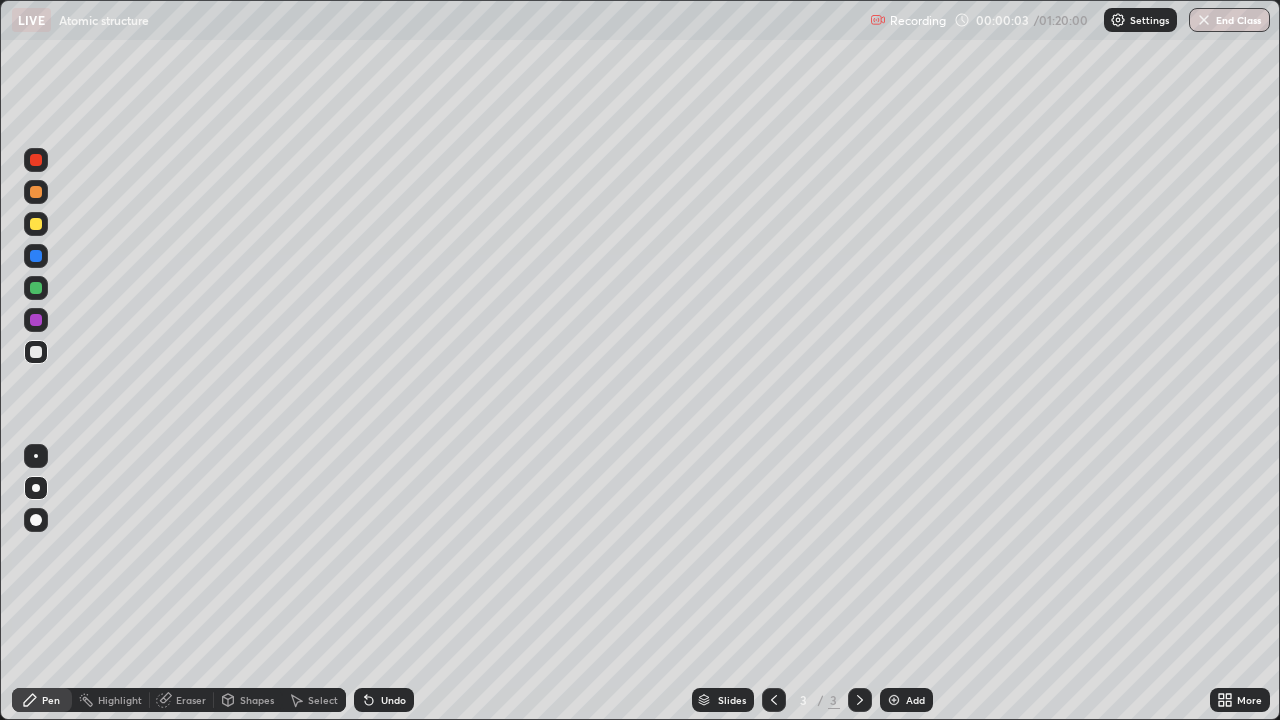 click at bounding box center [36, 224] 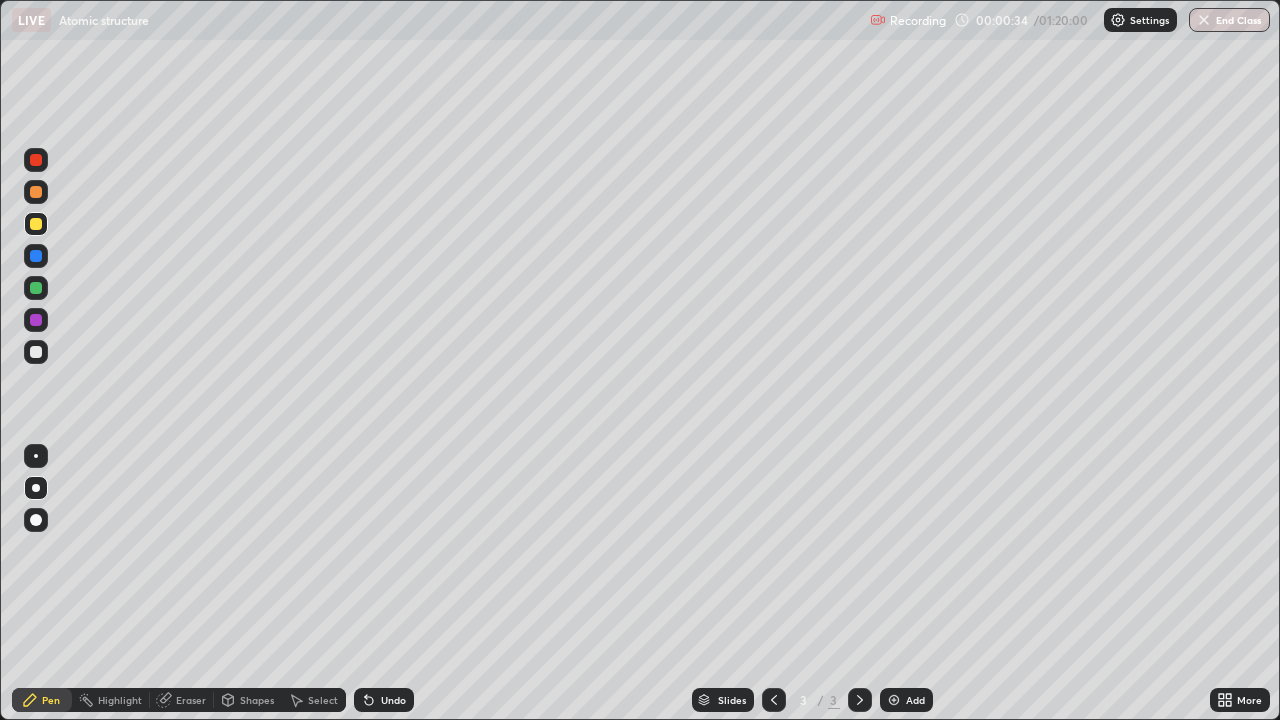 click at bounding box center [36, 160] 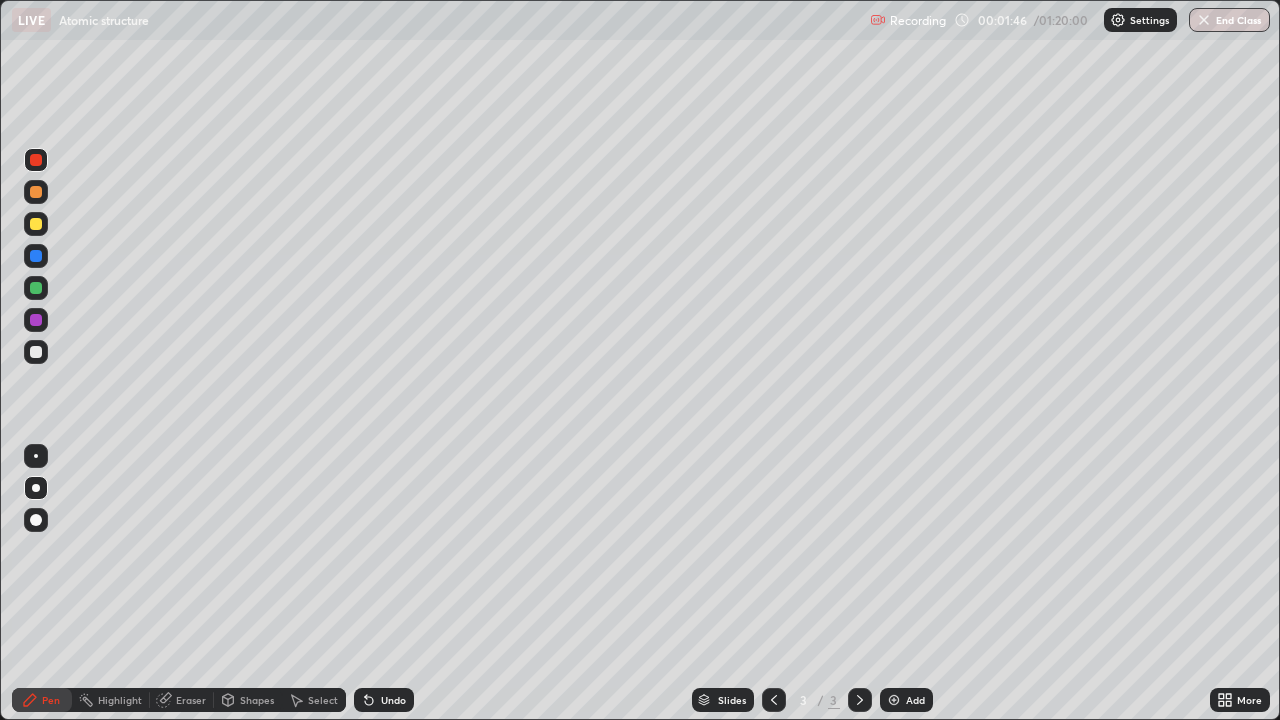 click at bounding box center [36, 352] 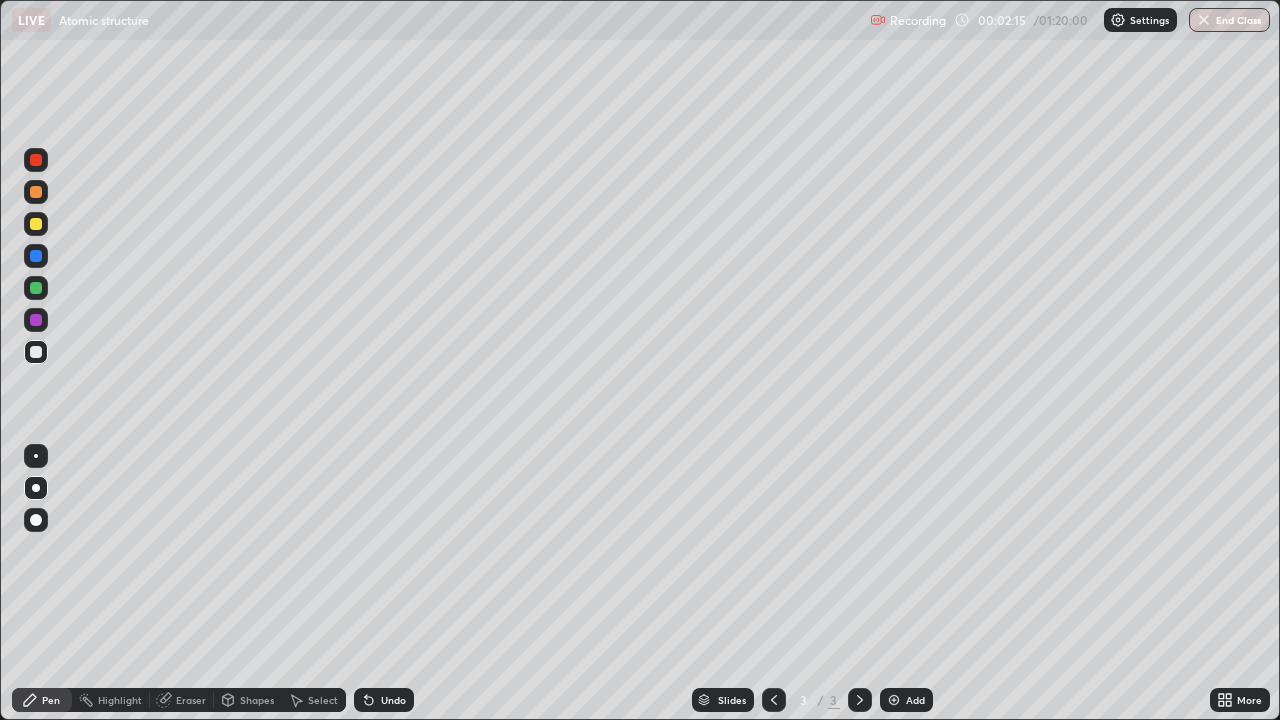 click on "Eraser" at bounding box center (191, 700) 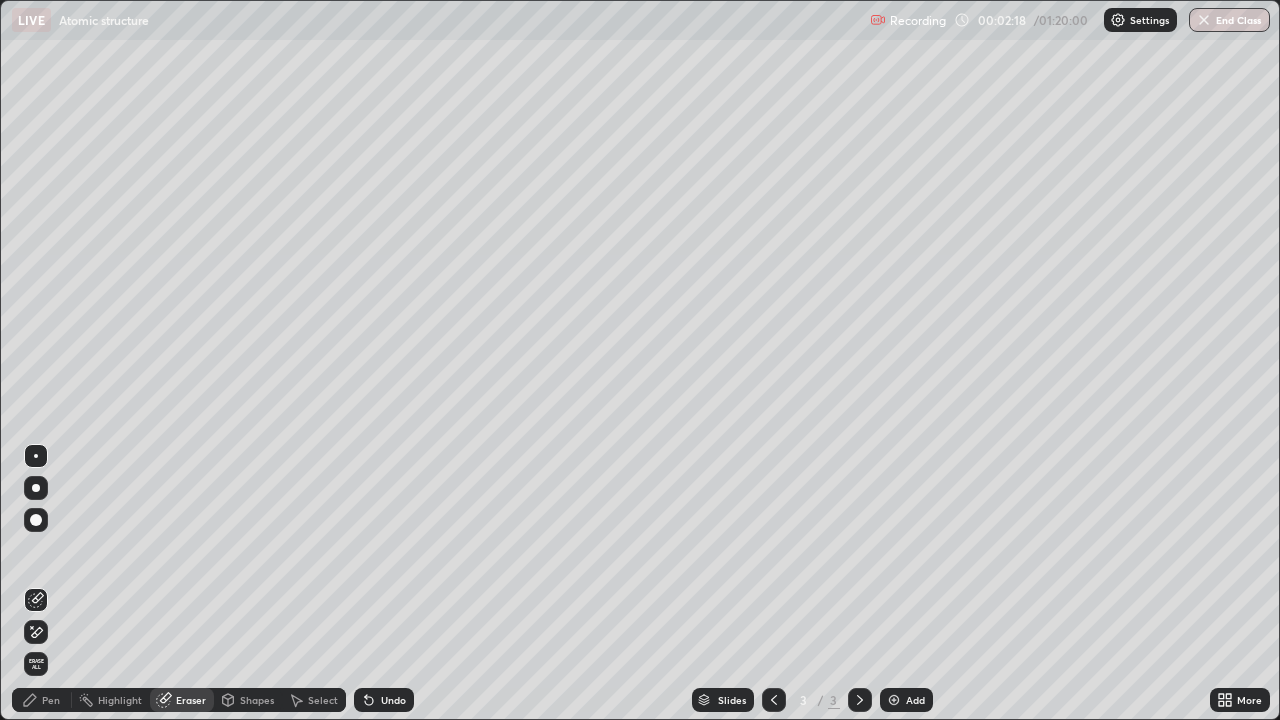 click on "Pen" at bounding box center (42, 700) 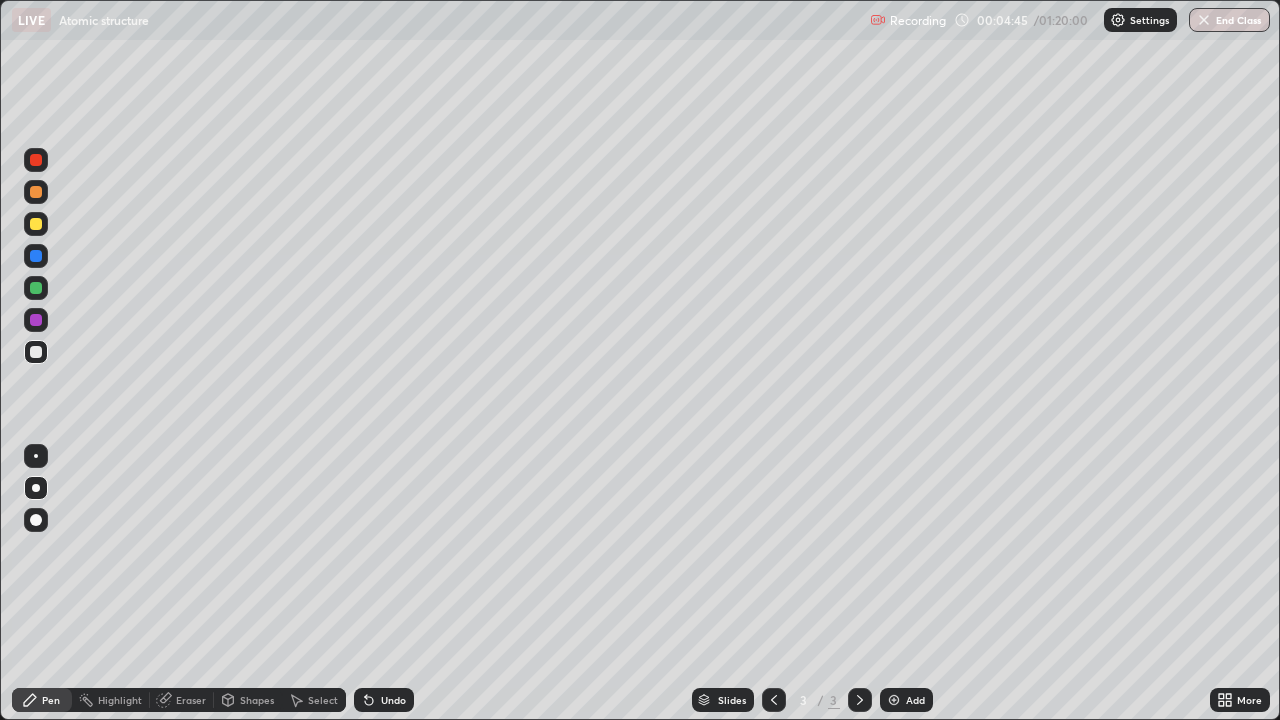 click at bounding box center (36, 320) 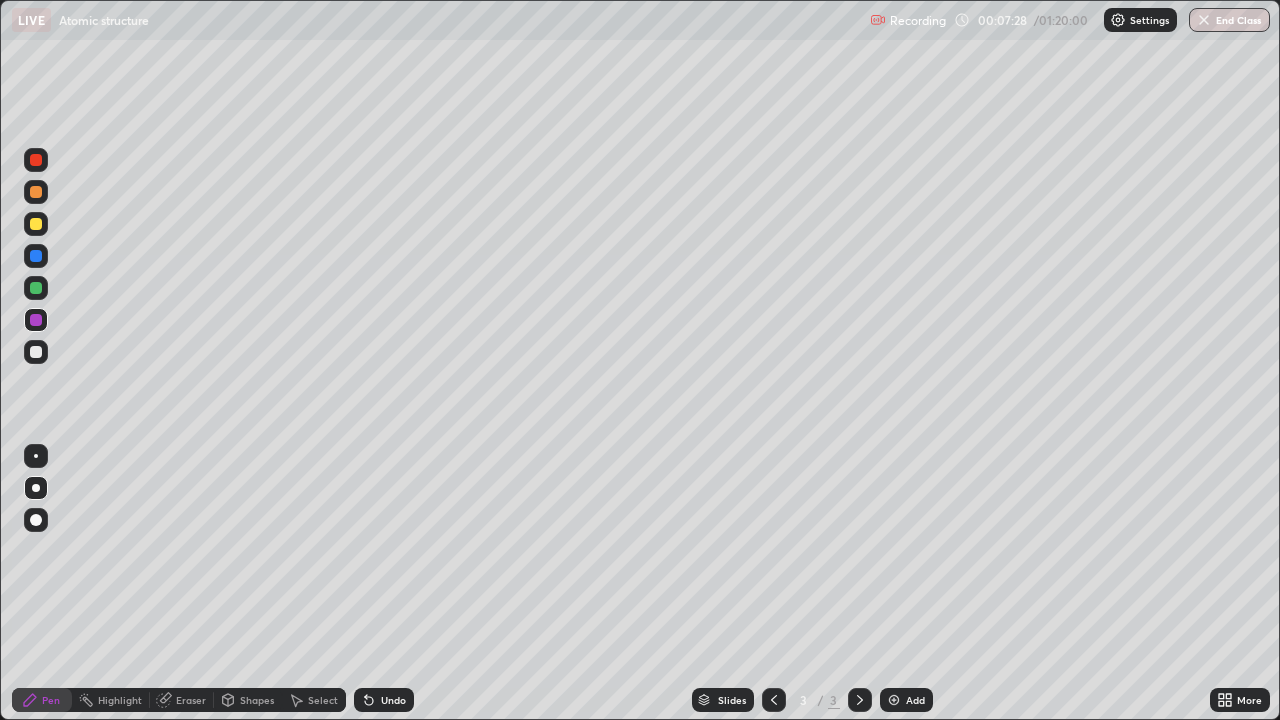 click on "Add" at bounding box center [906, 700] 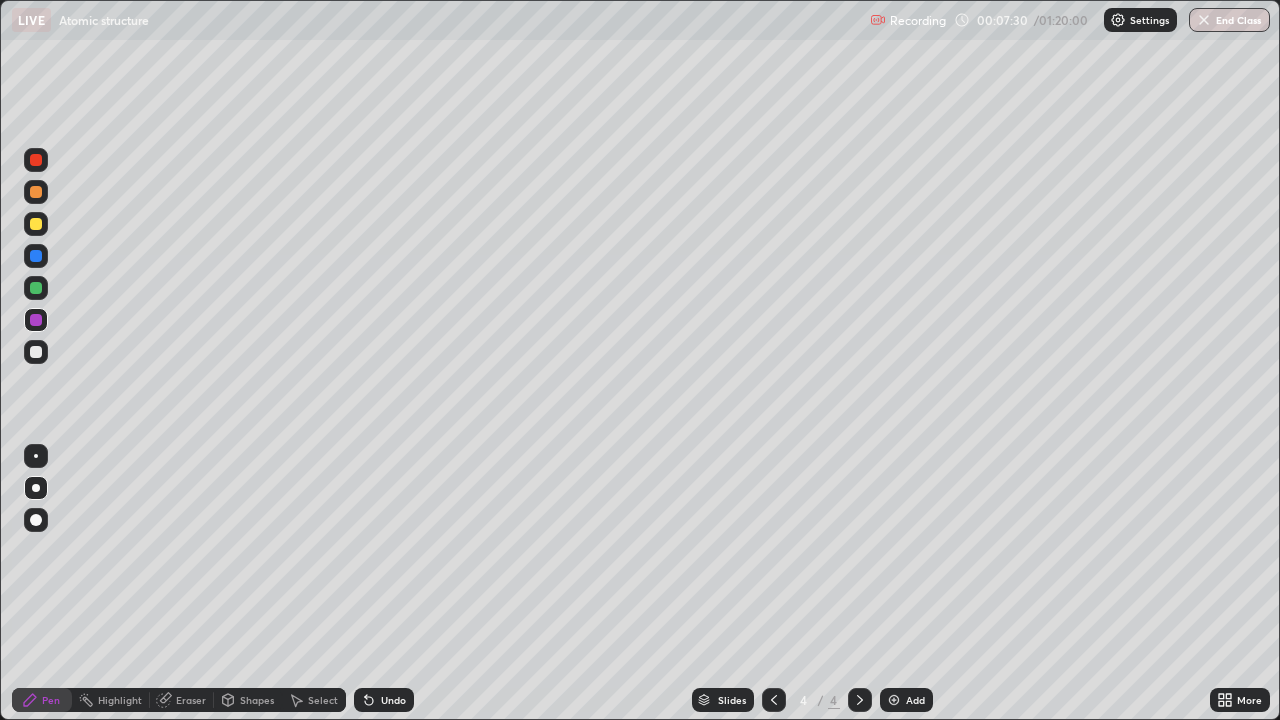 click at bounding box center [36, 224] 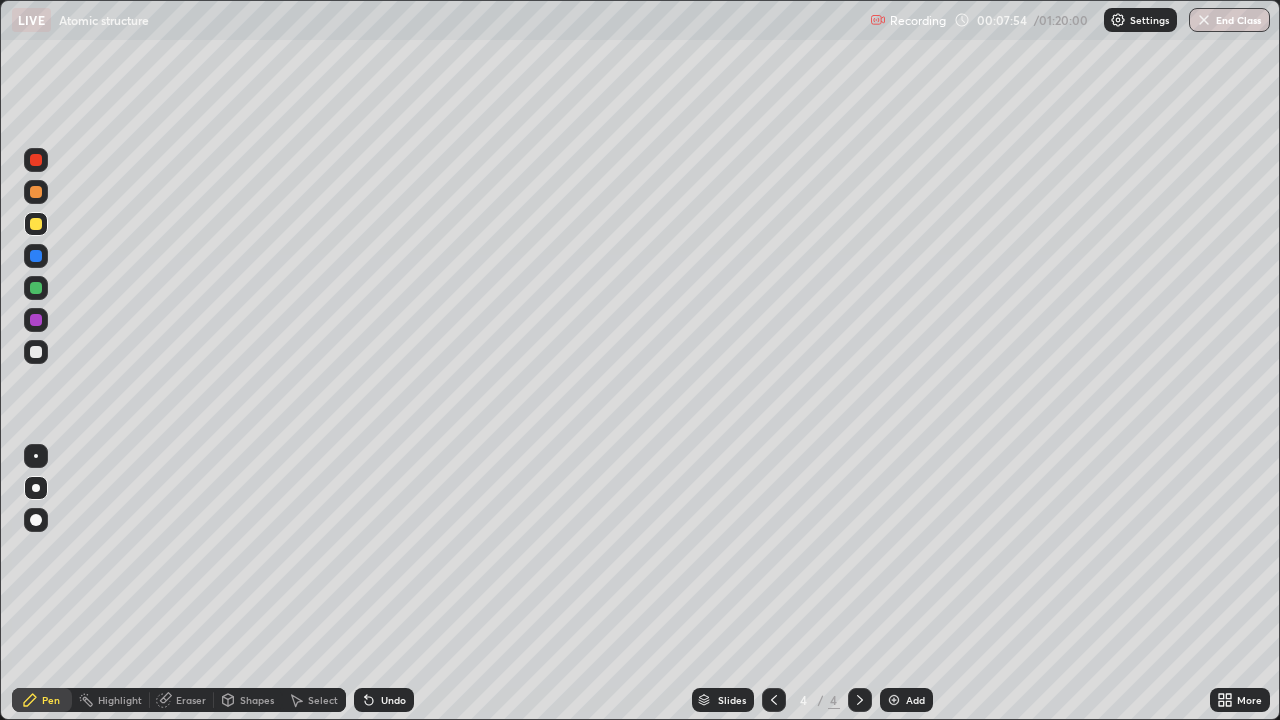 click at bounding box center (36, 288) 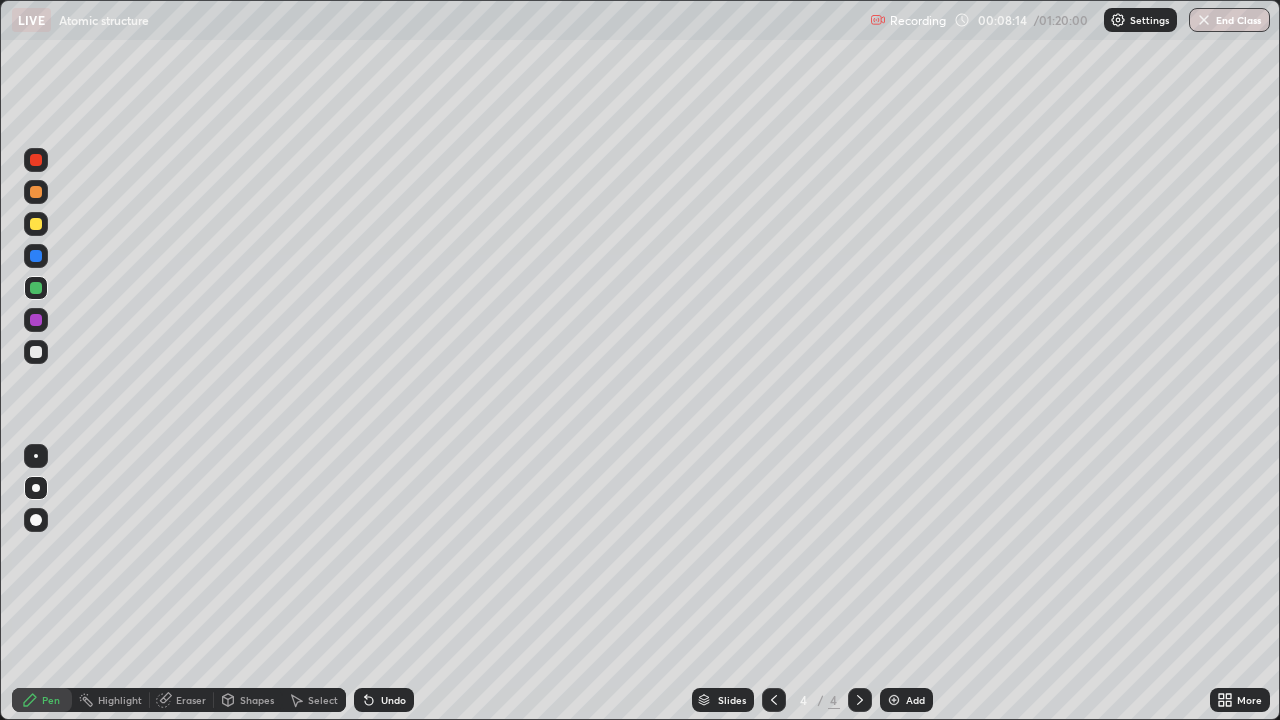 click at bounding box center [36, 320] 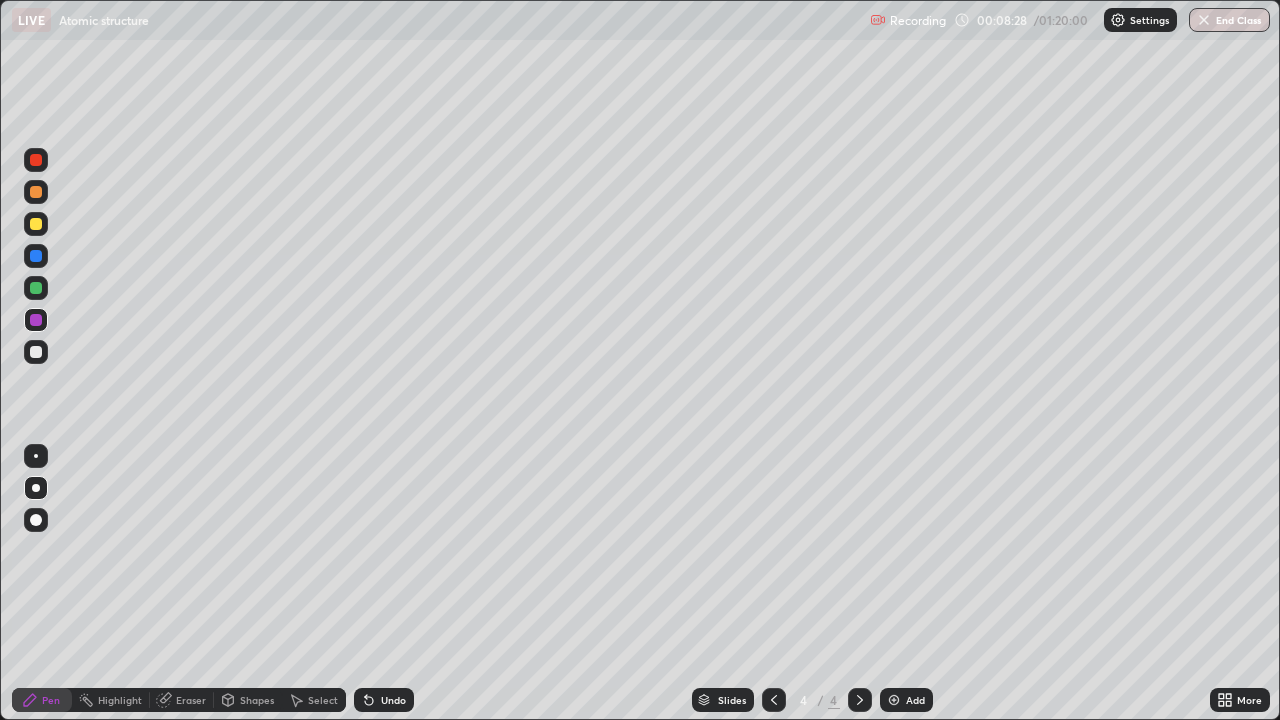 click at bounding box center [36, 352] 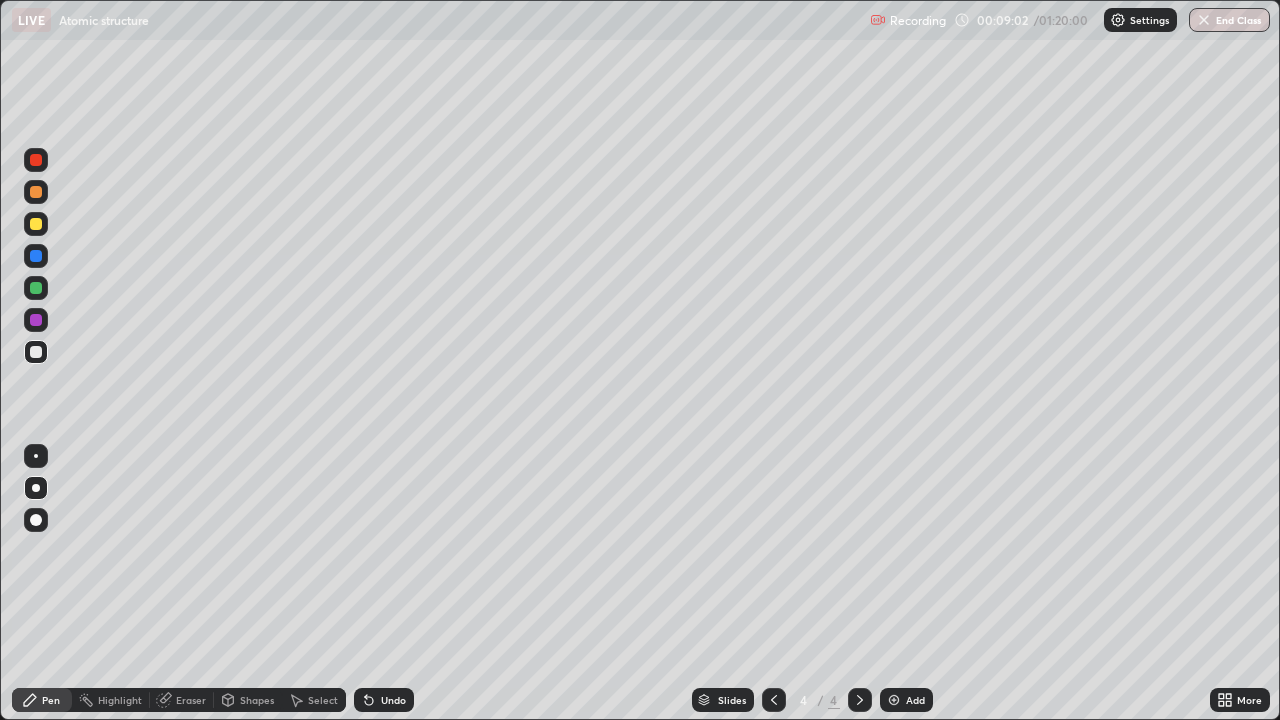 click at bounding box center (36, 288) 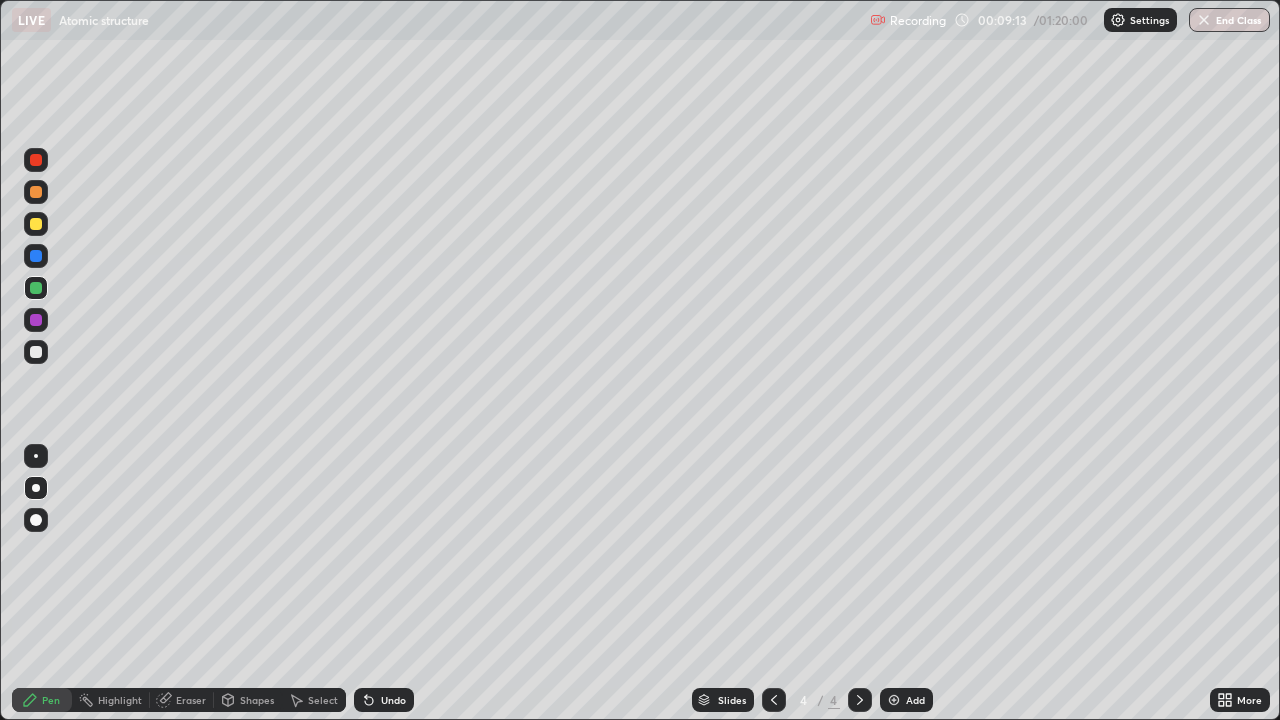 click at bounding box center [36, 224] 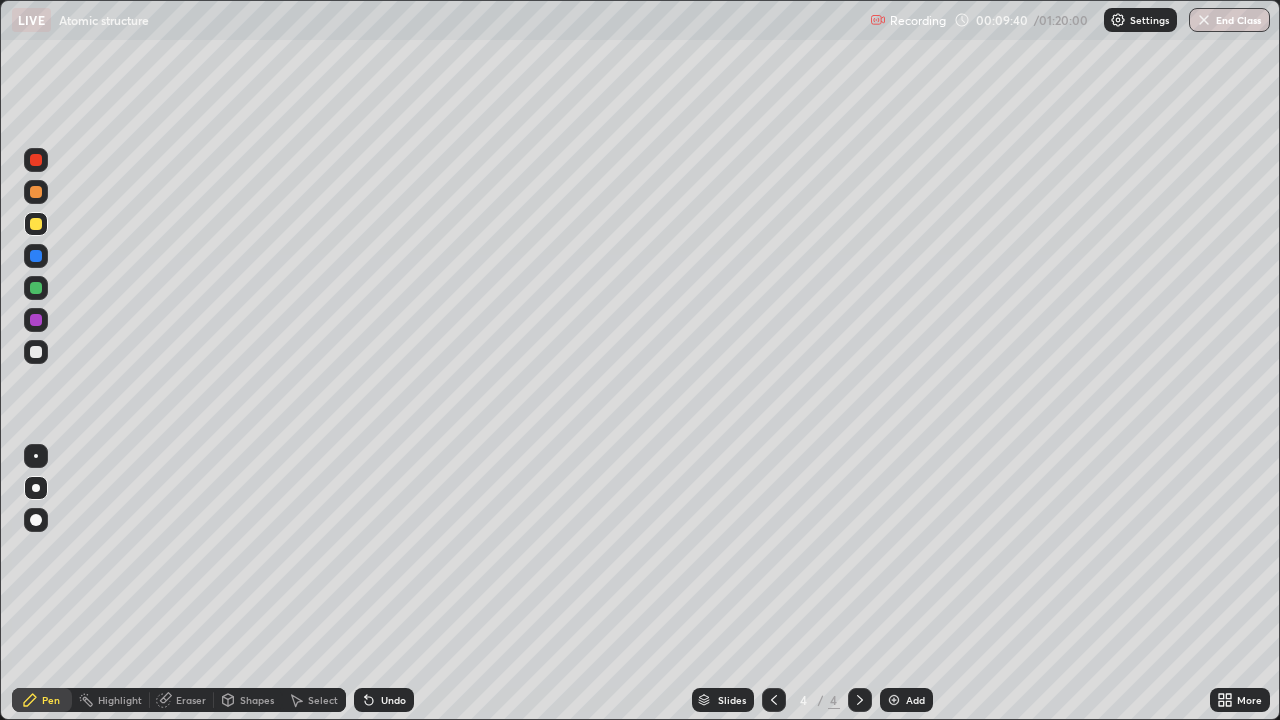 click at bounding box center [36, 352] 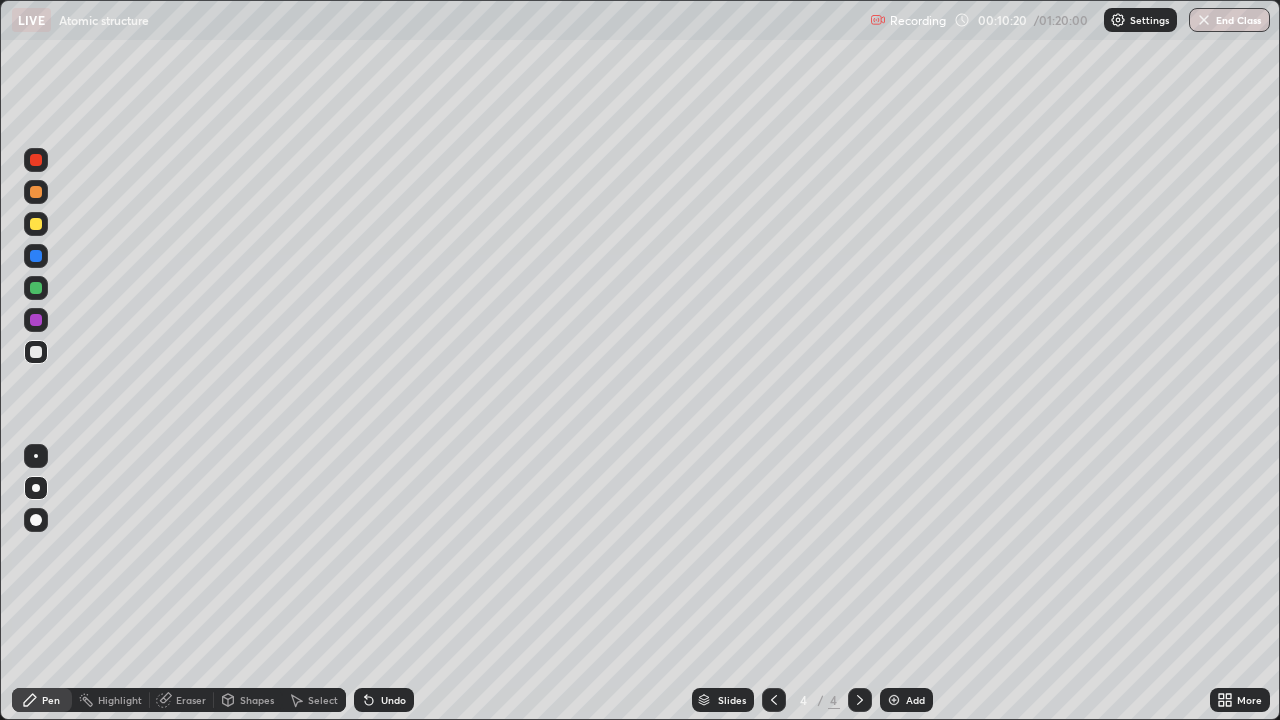 click at bounding box center [36, 160] 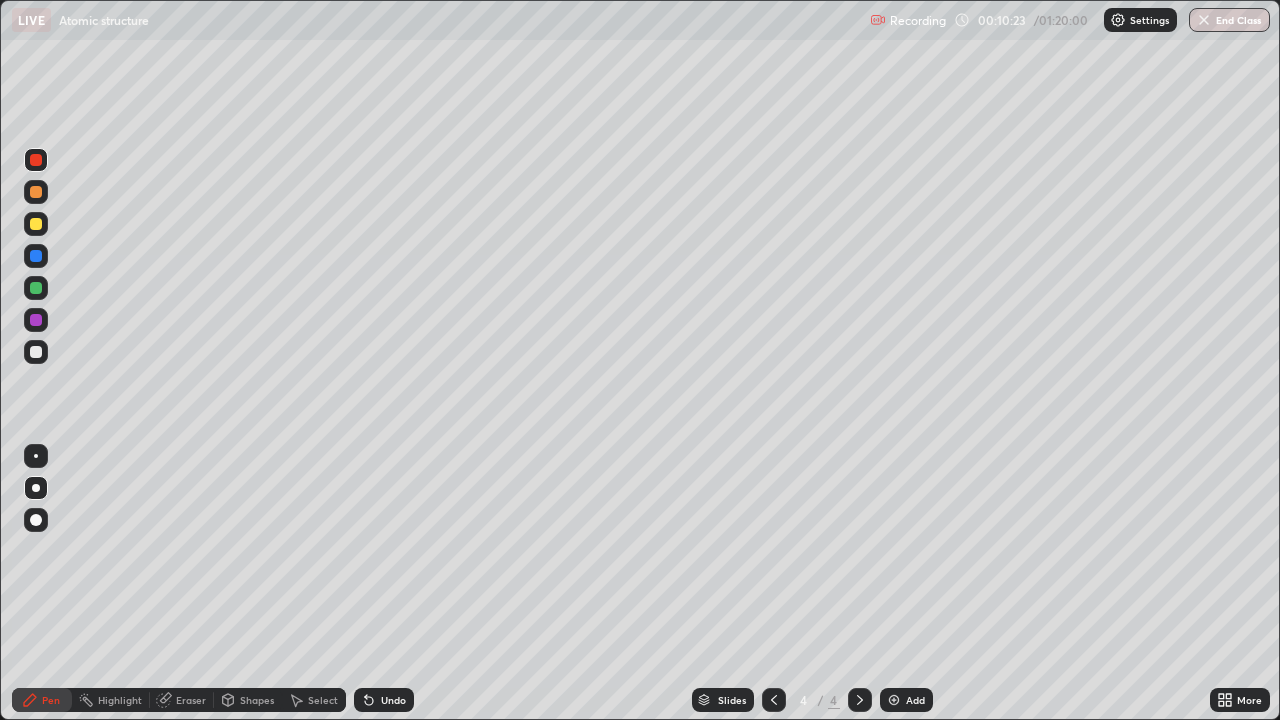 click 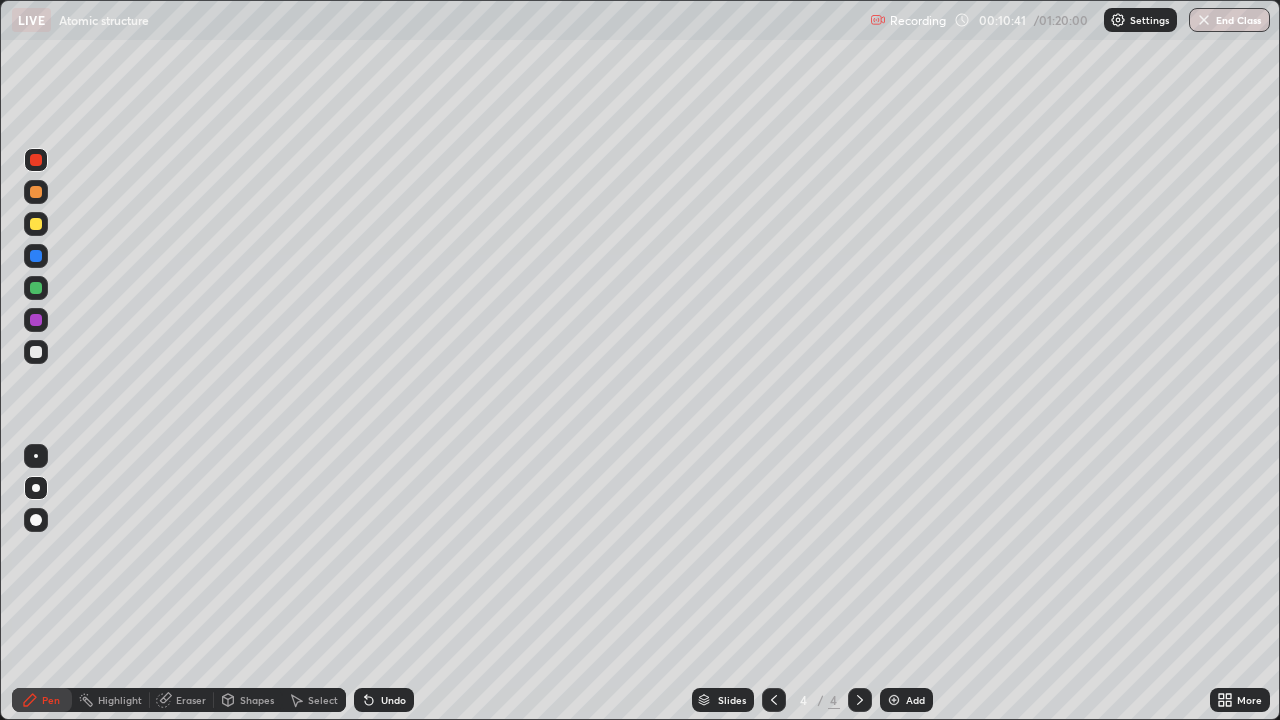 click at bounding box center [36, 256] 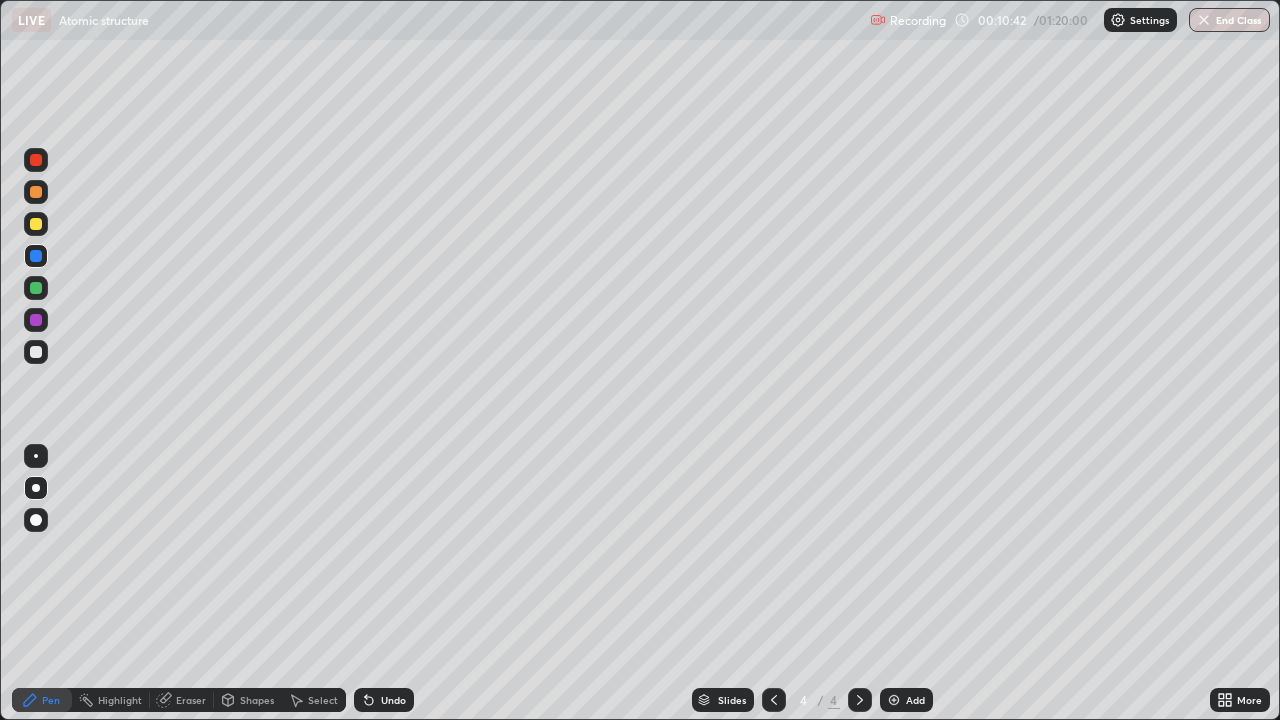click at bounding box center (36, 352) 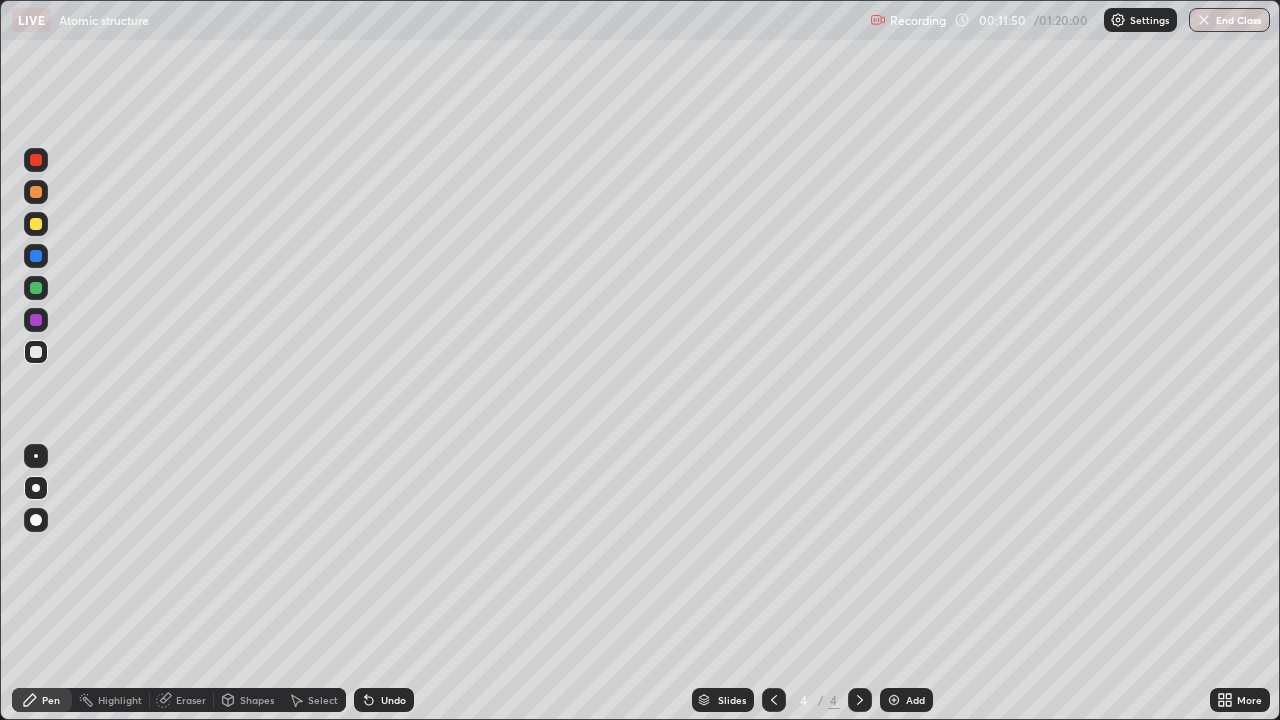 click at bounding box center [36, 160] 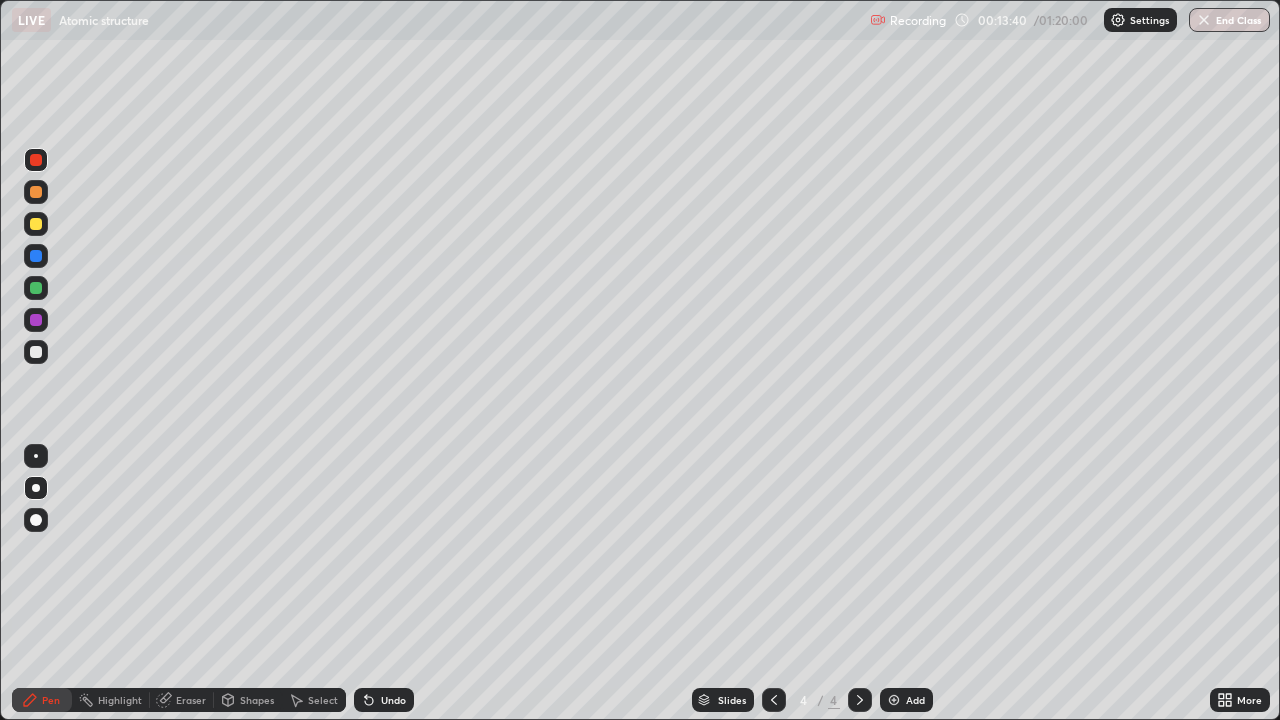 click at bounding box center [36, 256] 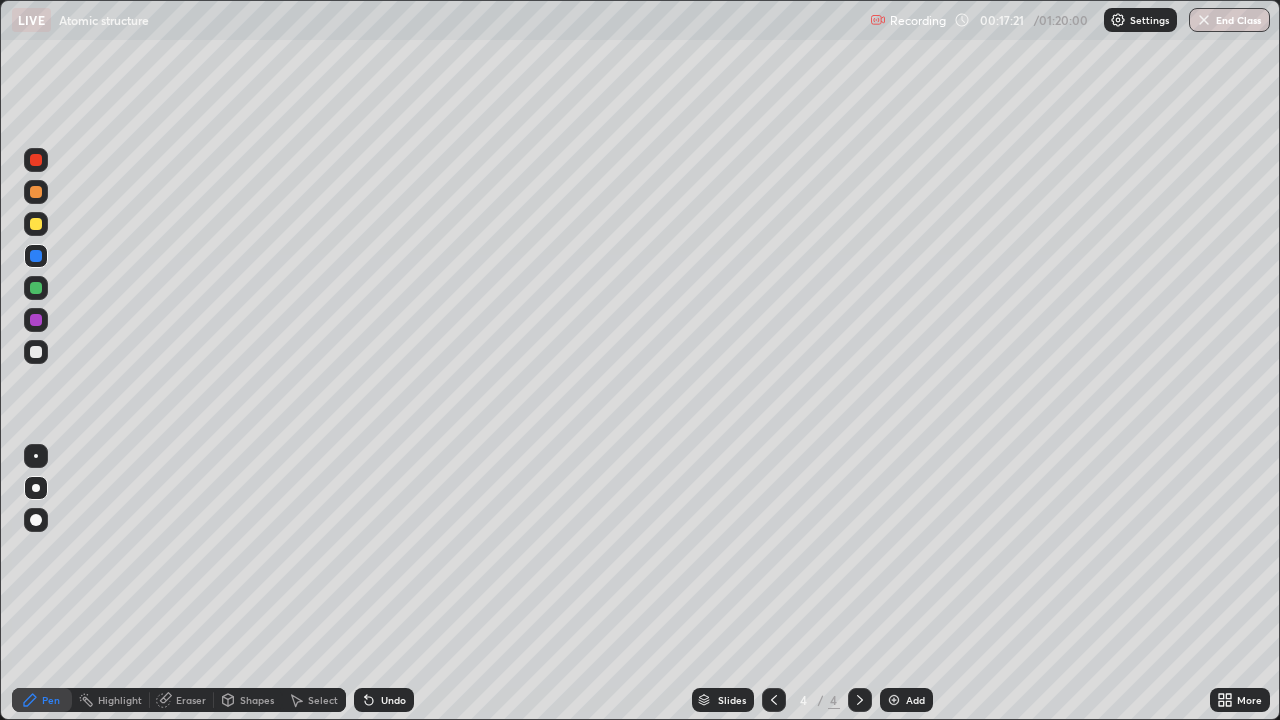 click on "Add" at bounding box center [906, 700] 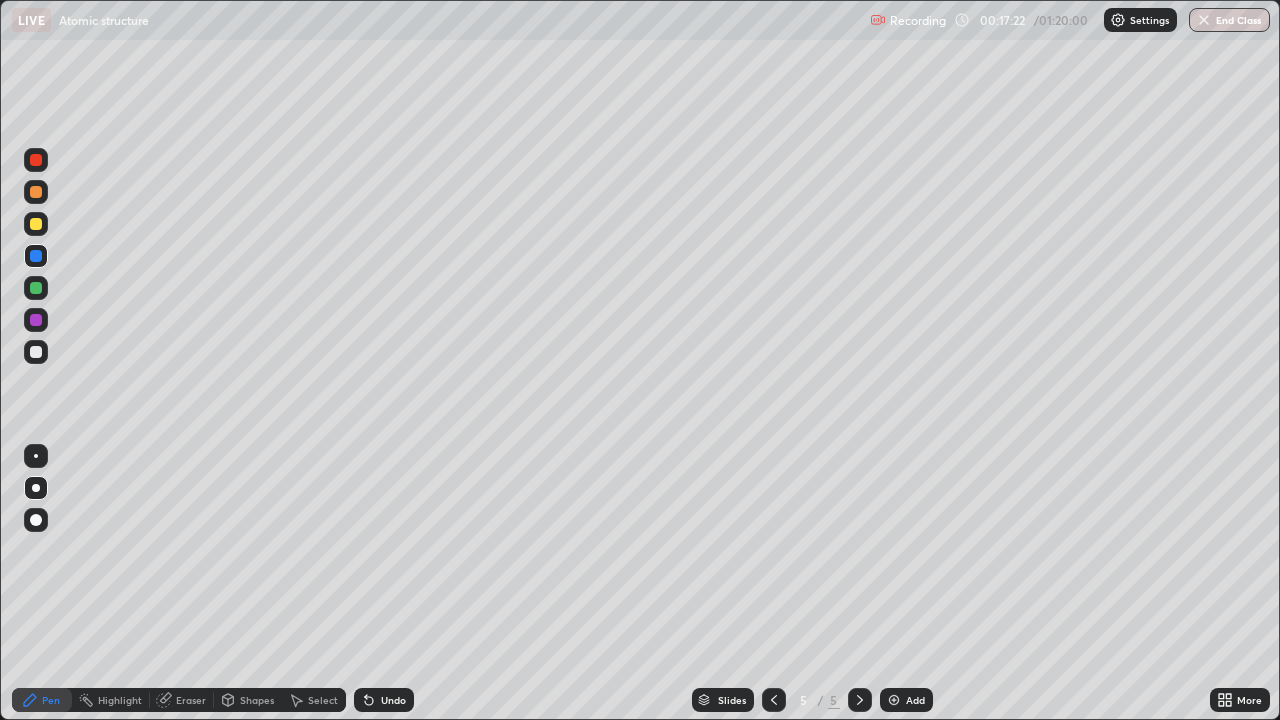 click at bounding box center [36, 224] 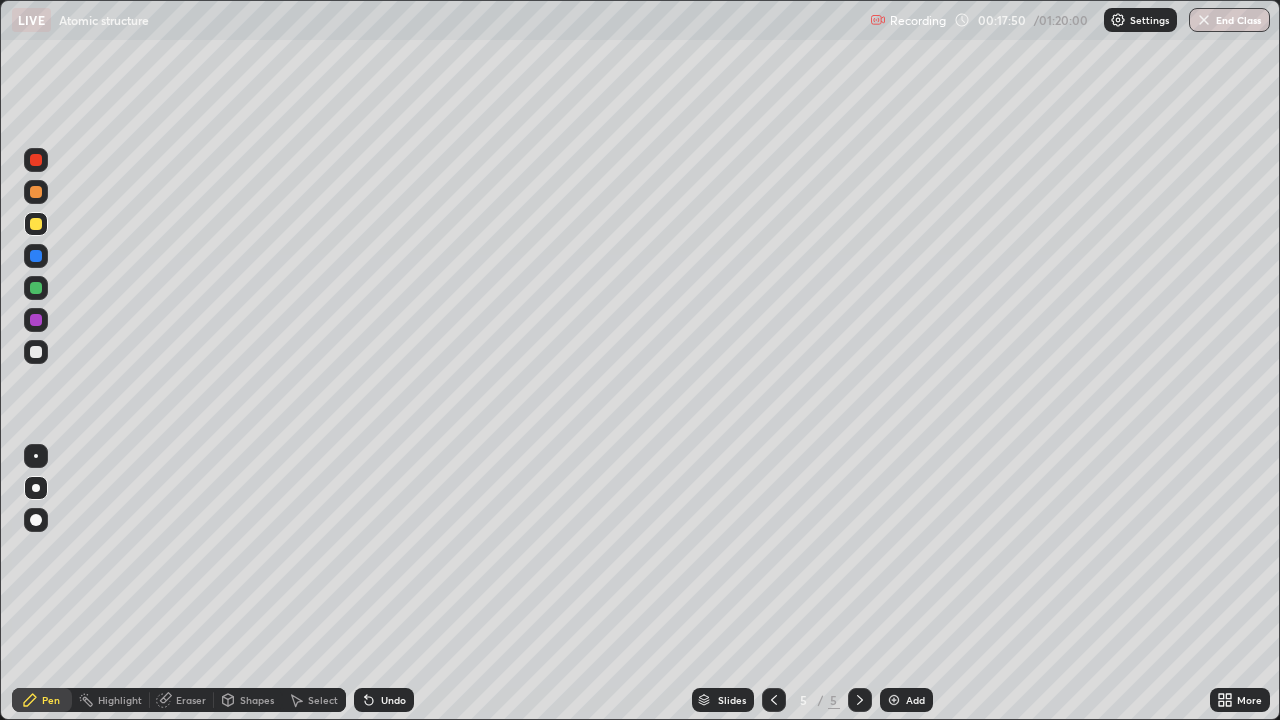 click at bounding box center [36, 160] 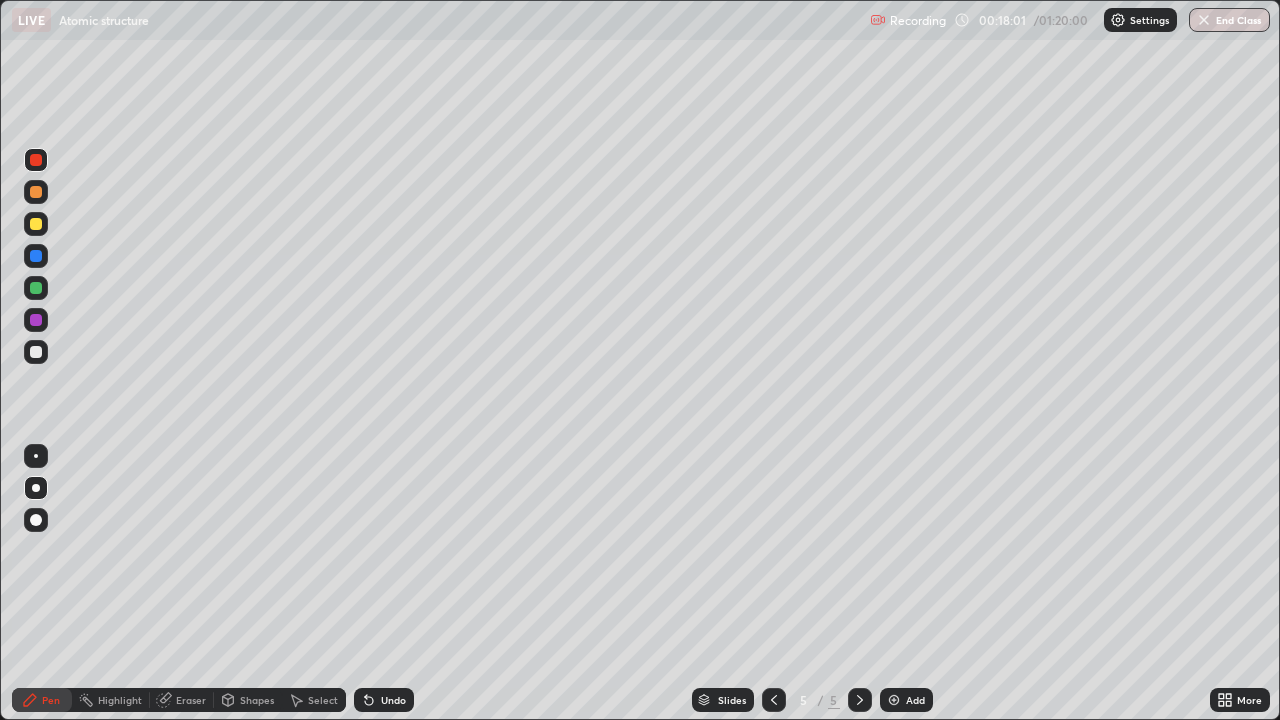 click at bounding box center [36, 352] 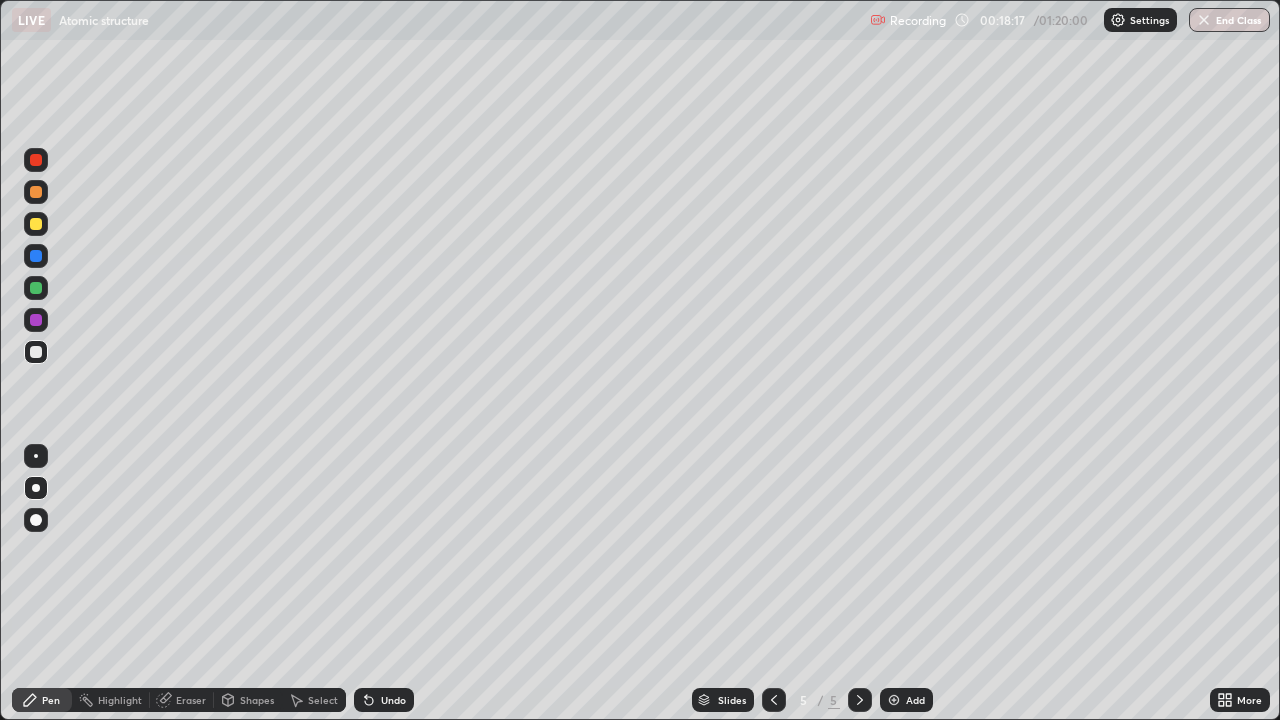 click at bounding box center [36, 288] 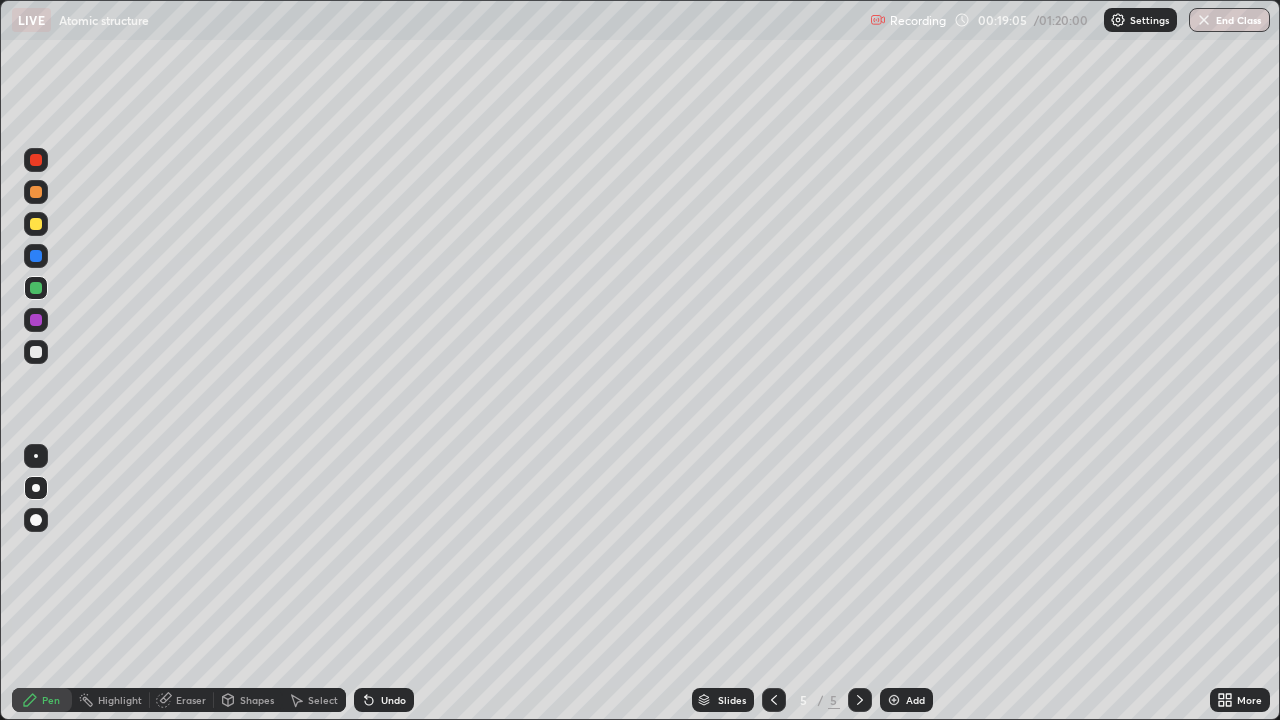 click on "Undo" at bounding box center (393, 700) 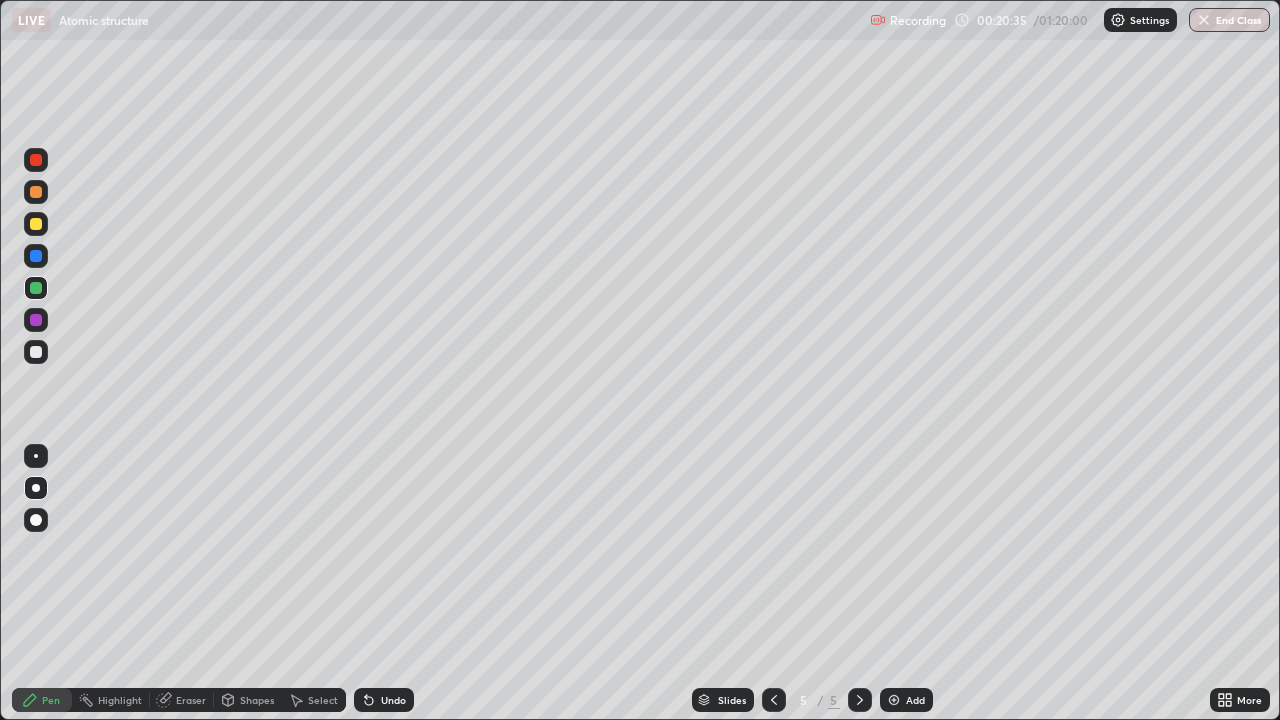 click 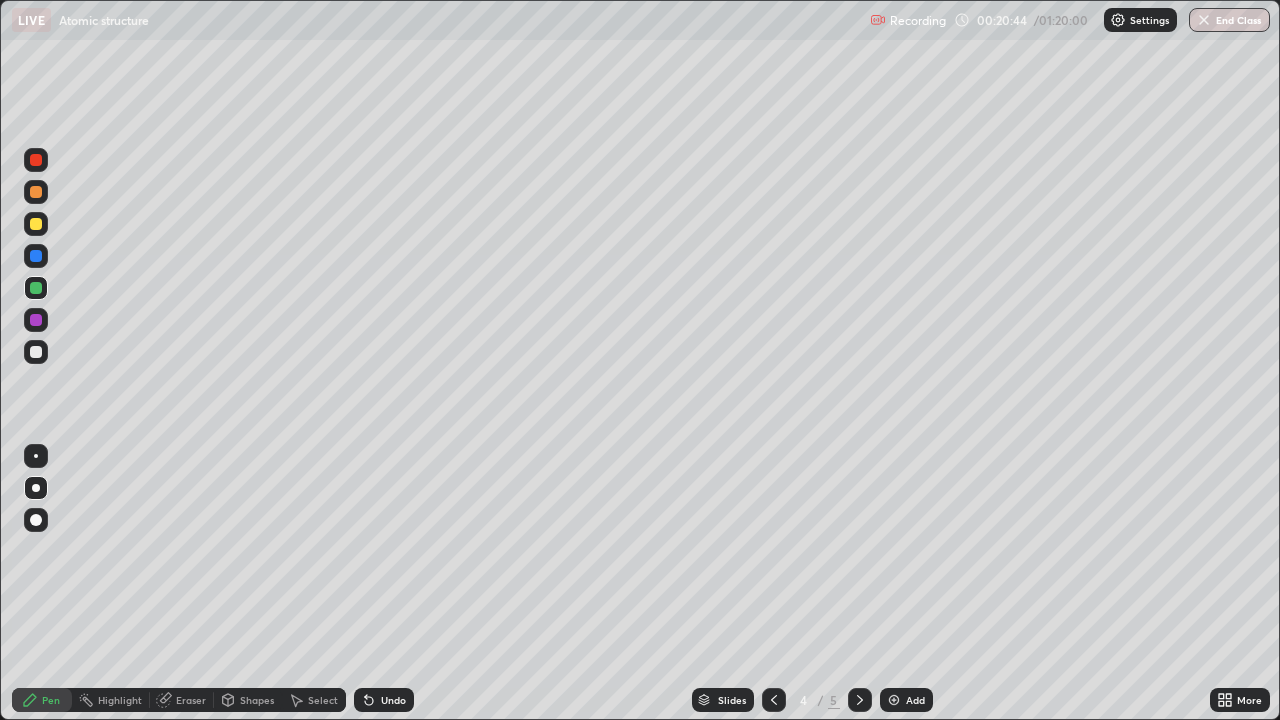click 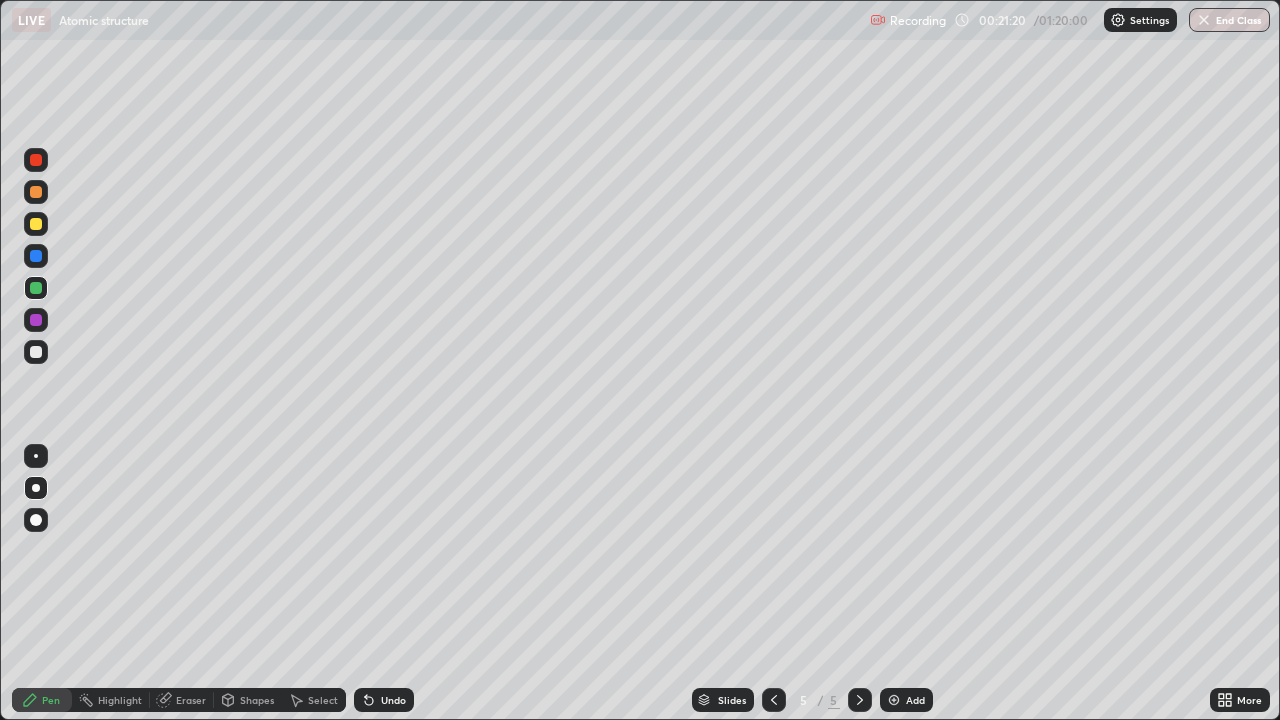 click at bounding box center [36, 520] 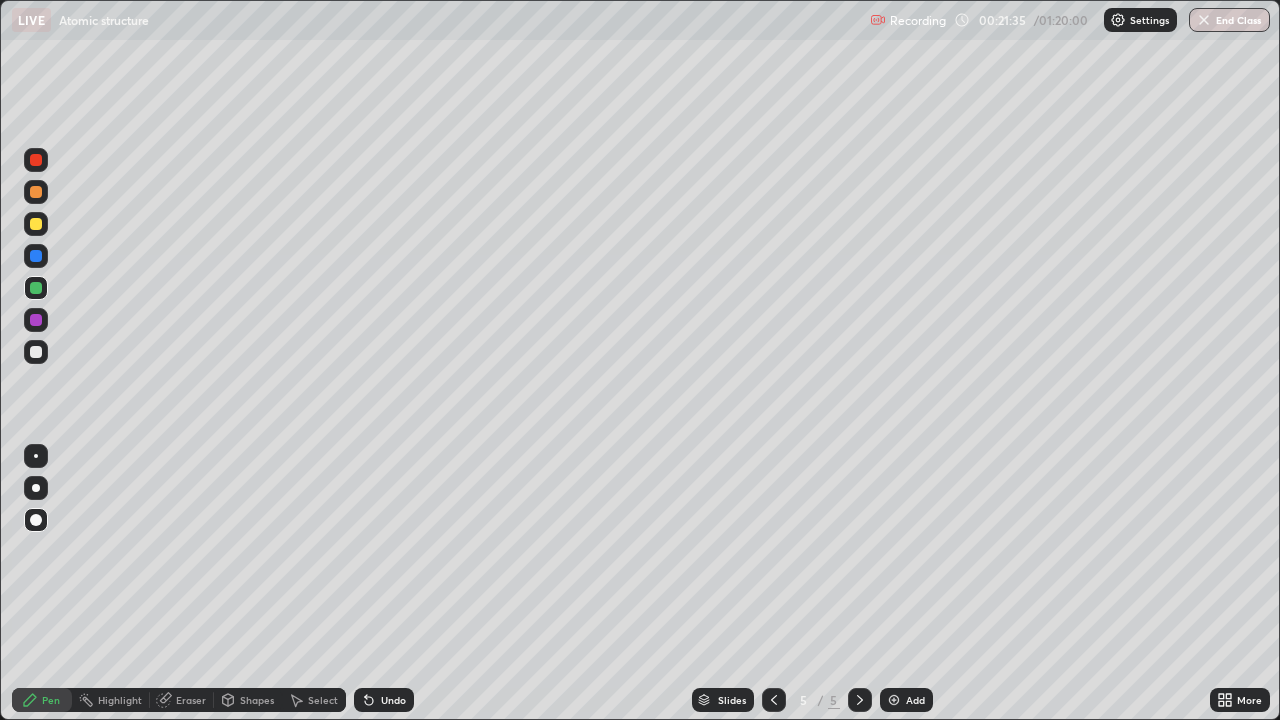 click on "Eraser" at bounding box center [191, 700] 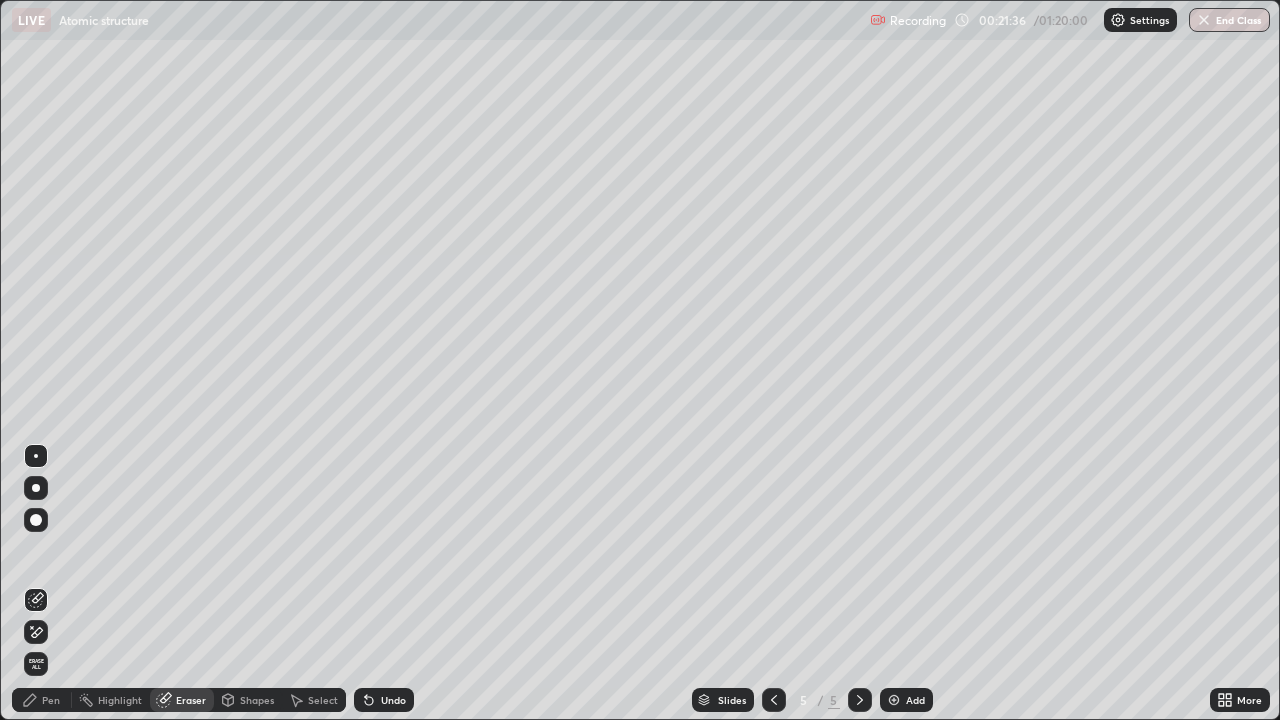 click 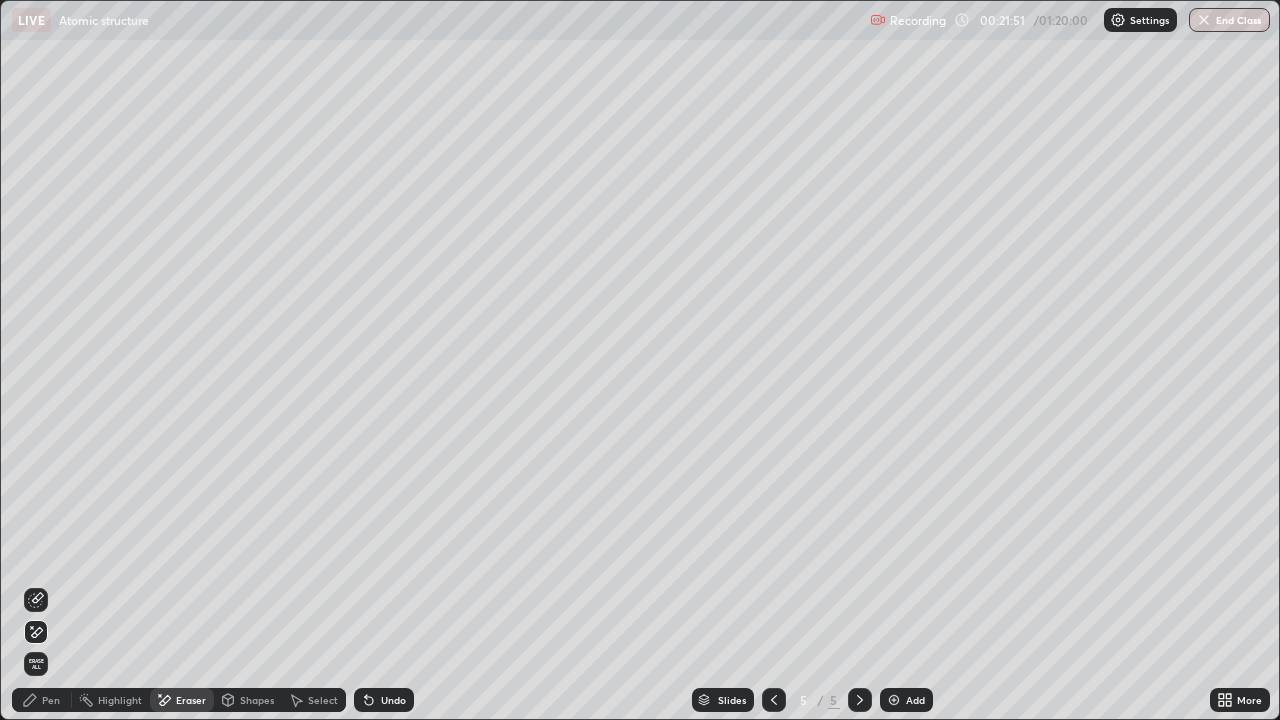 click on "Pen" at bounding box center (51, 700) 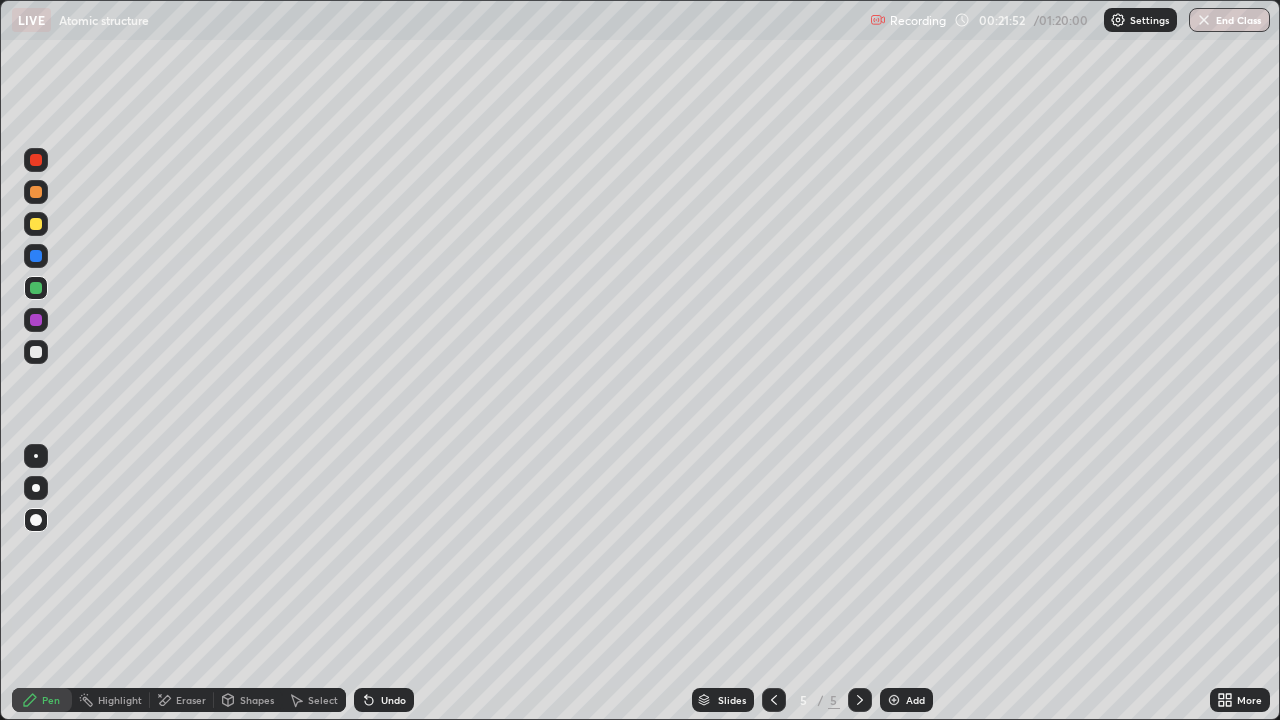click at bounding box center [36, 352] 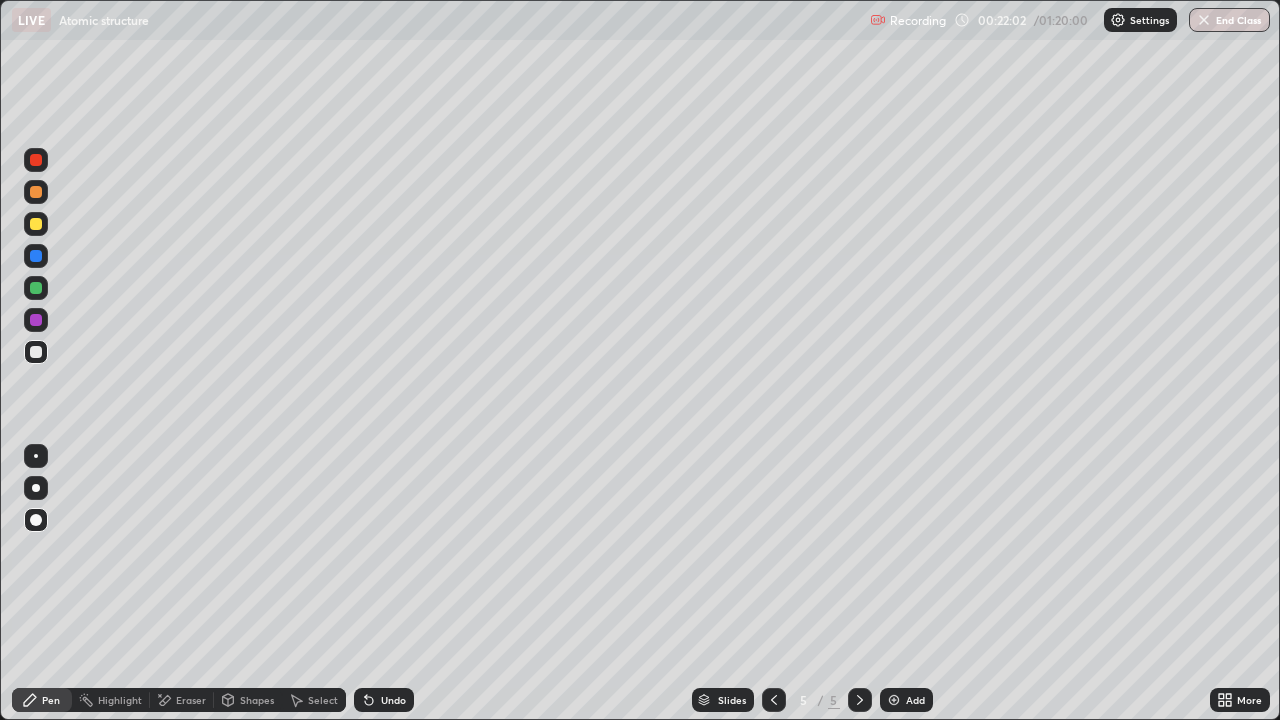 click at bounding box center (36, 192) 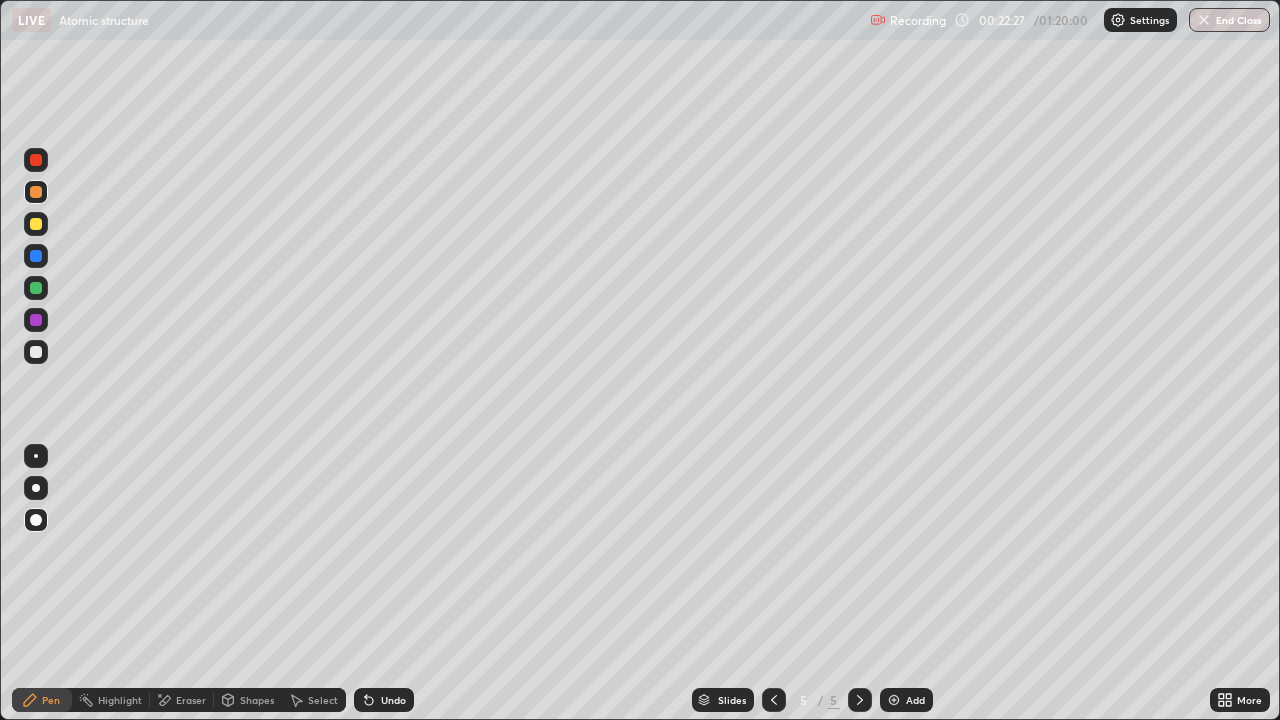 click at bounding box center (36, 160) 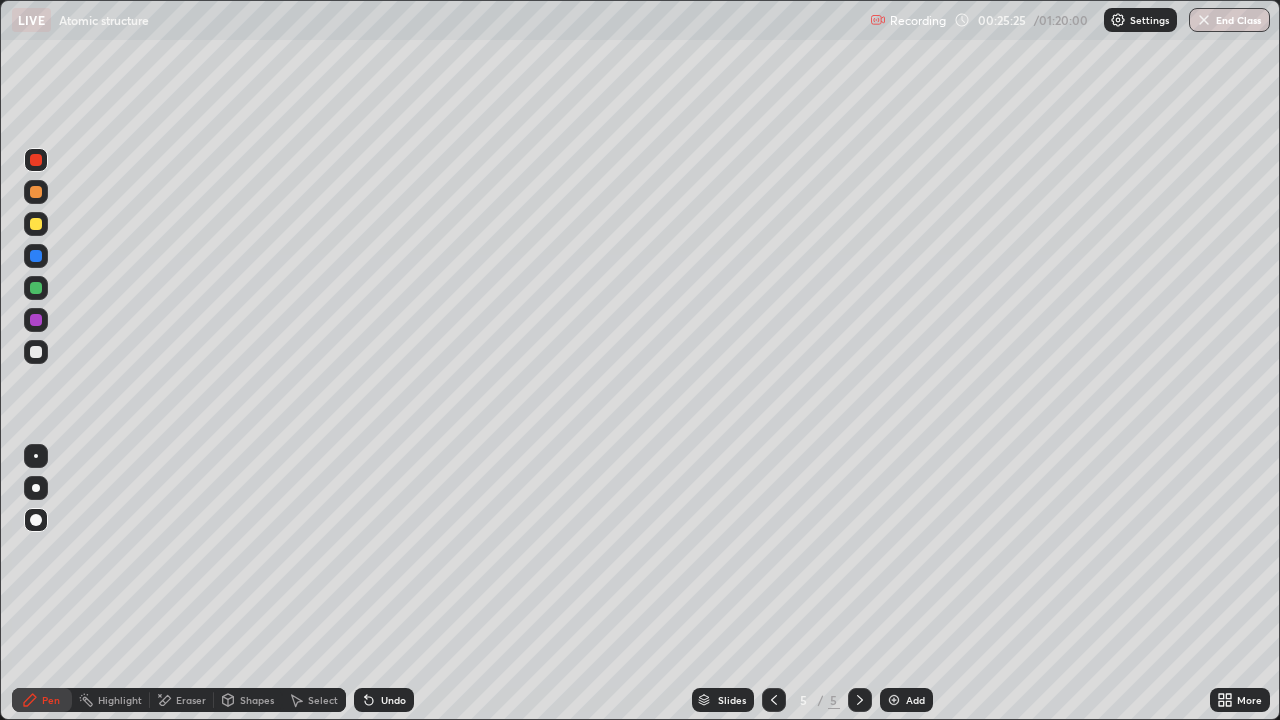 click at bounding box center [36, 352] 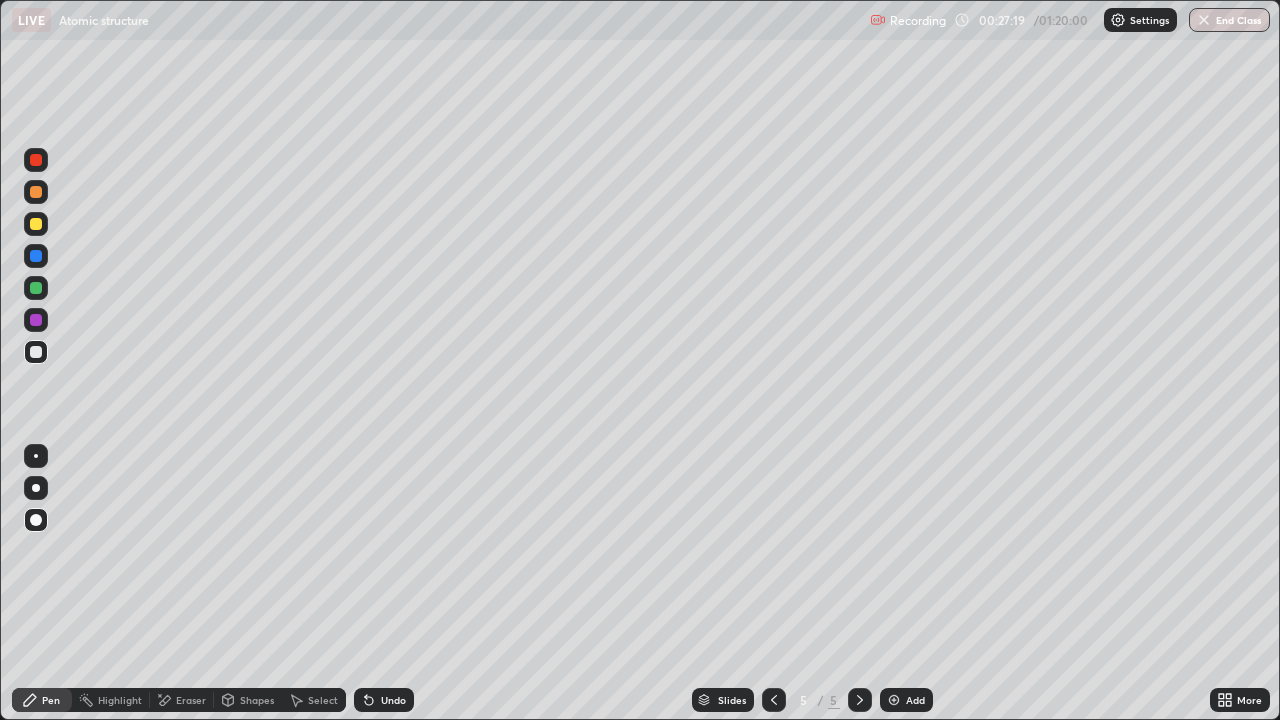 click at bounding box center (36, 352) 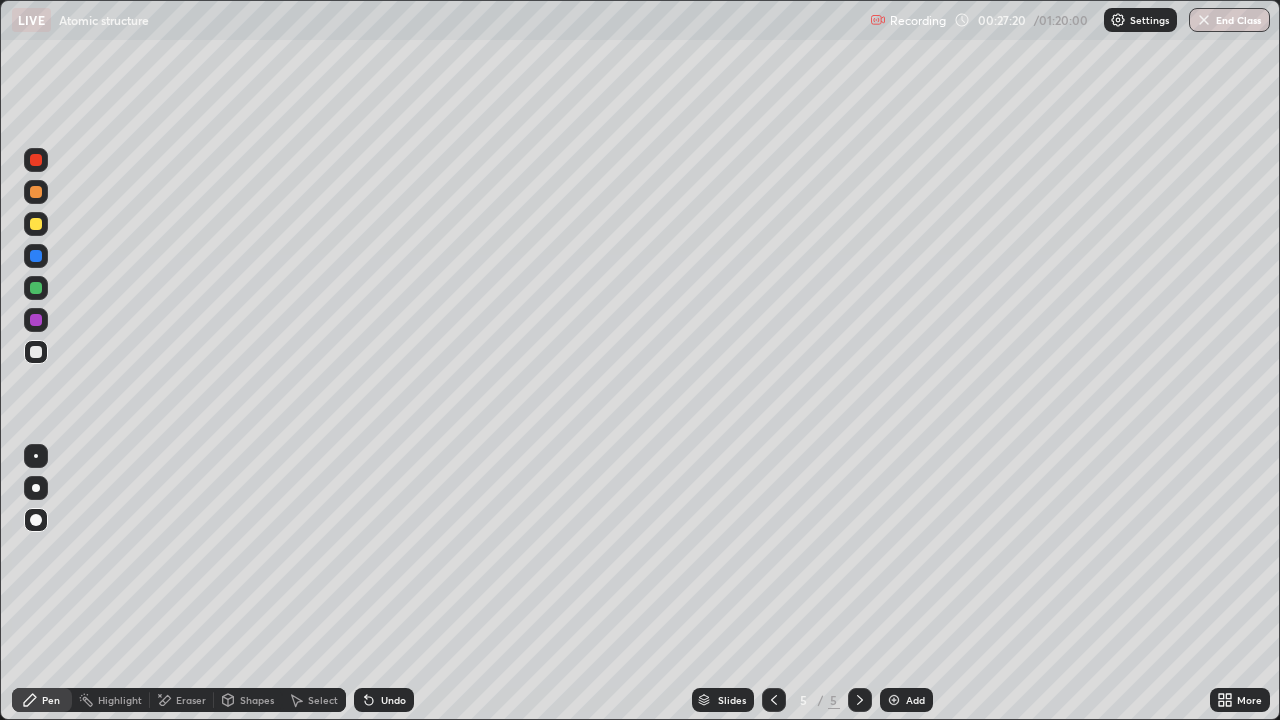 click at bounding box center (36, 288) 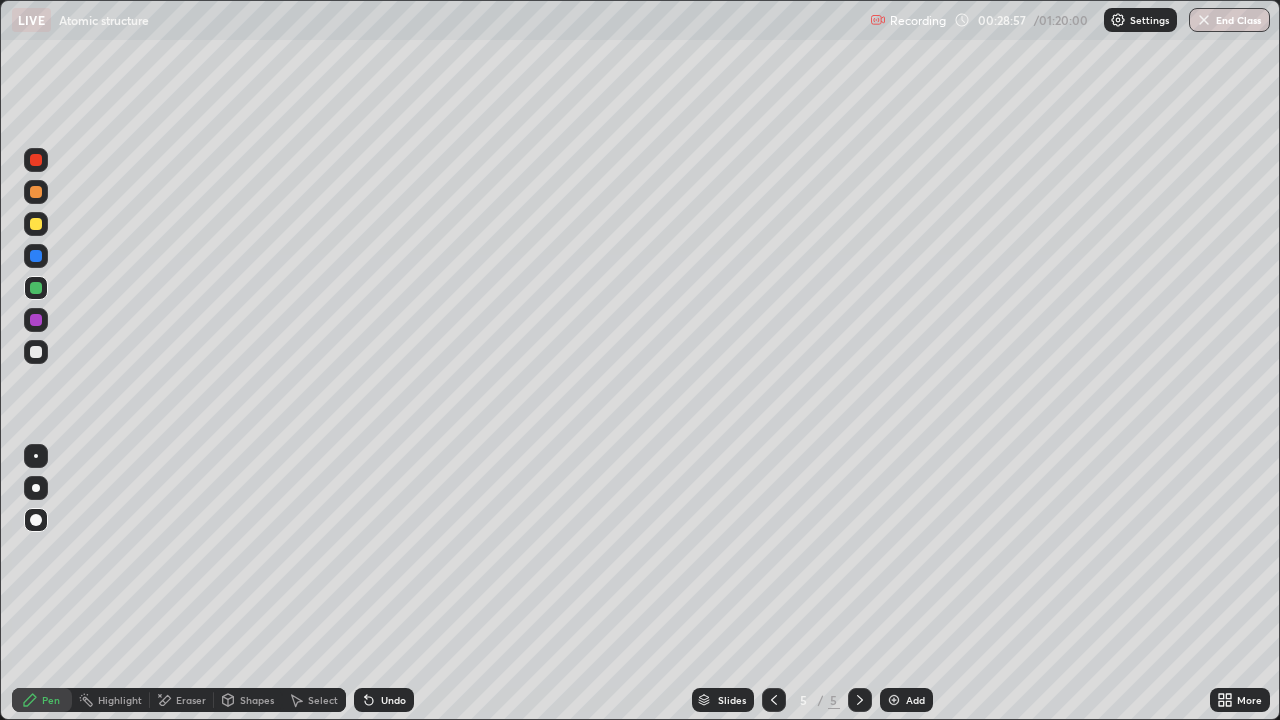 click on "Eraser" at bounding box center (191, 700) 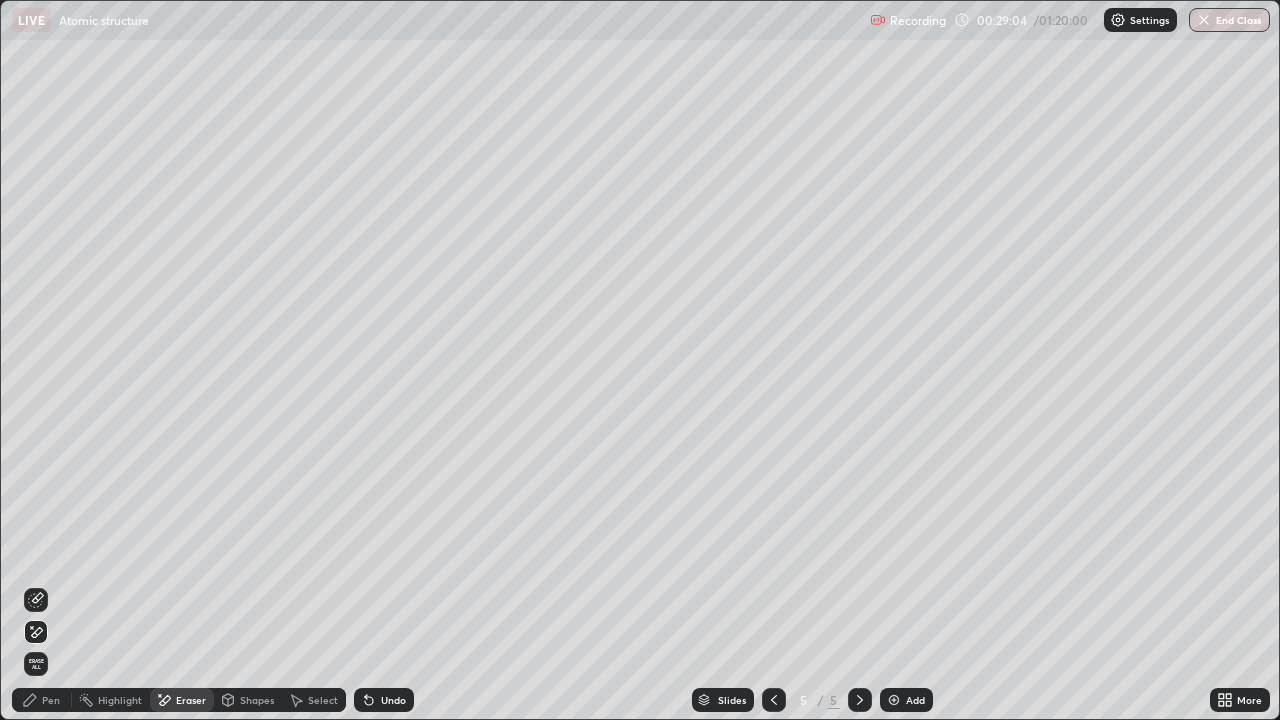 click on "Pen" at bounding box center [42, 700] 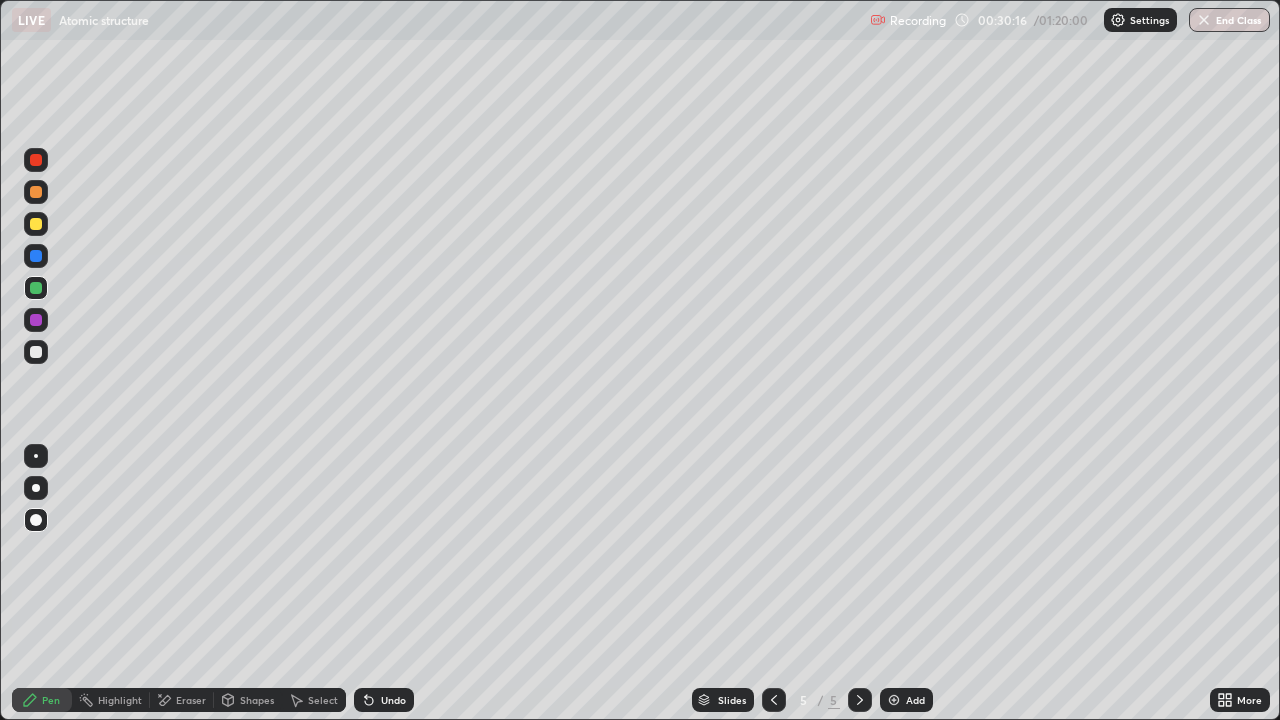 click at bounding box center (36, 160) 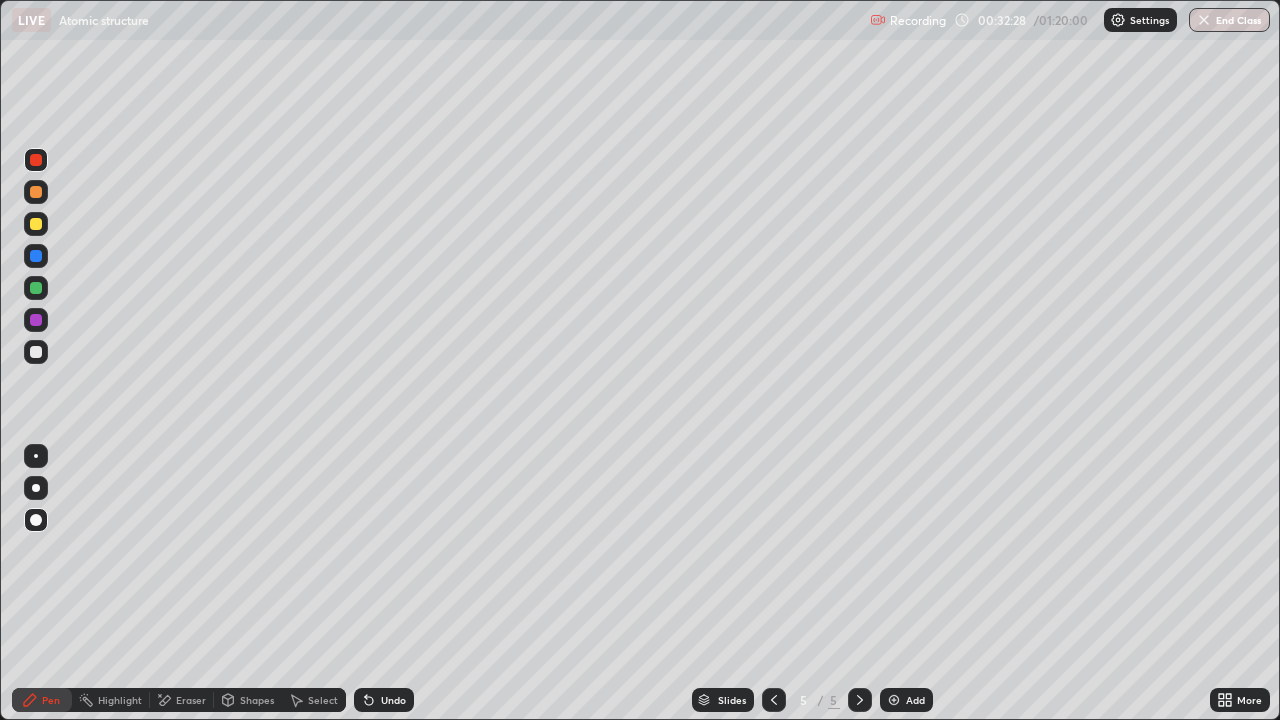 click at bounding box center [36, 288] 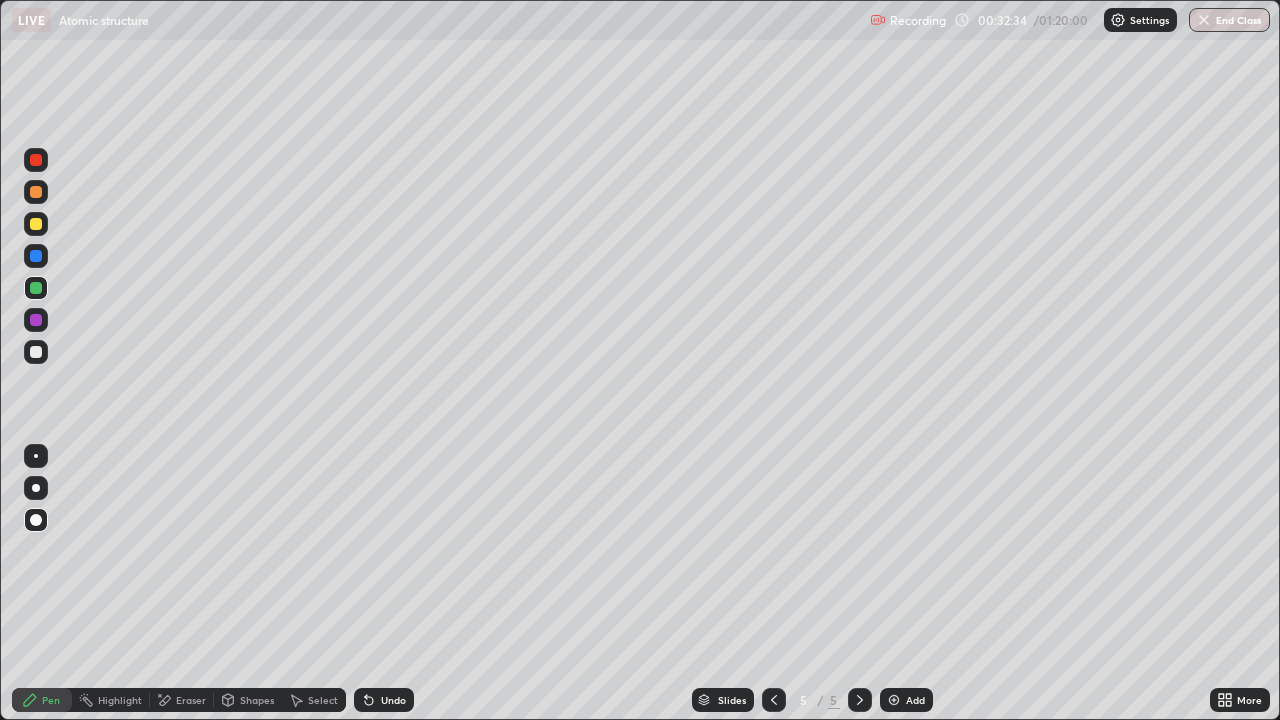 click at bounding box center [894, 700] 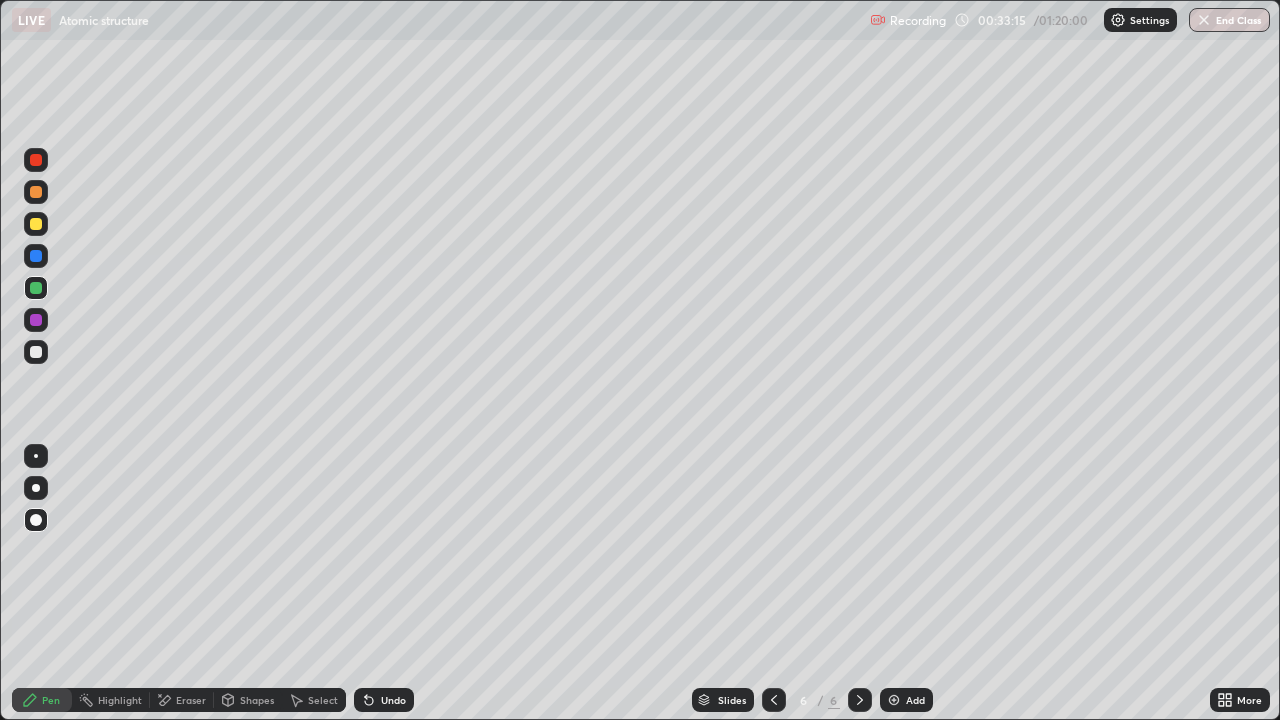 click at bounding box center (36, 352) 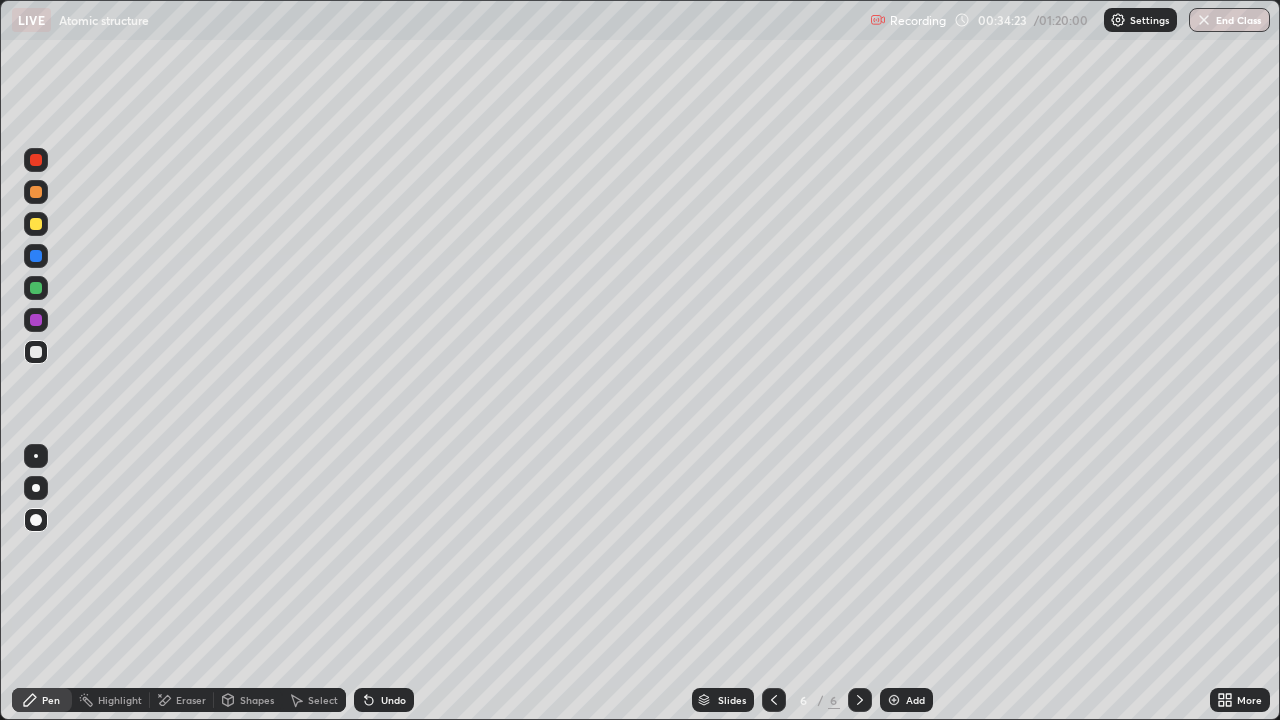 click at bounding box center (36, 160) 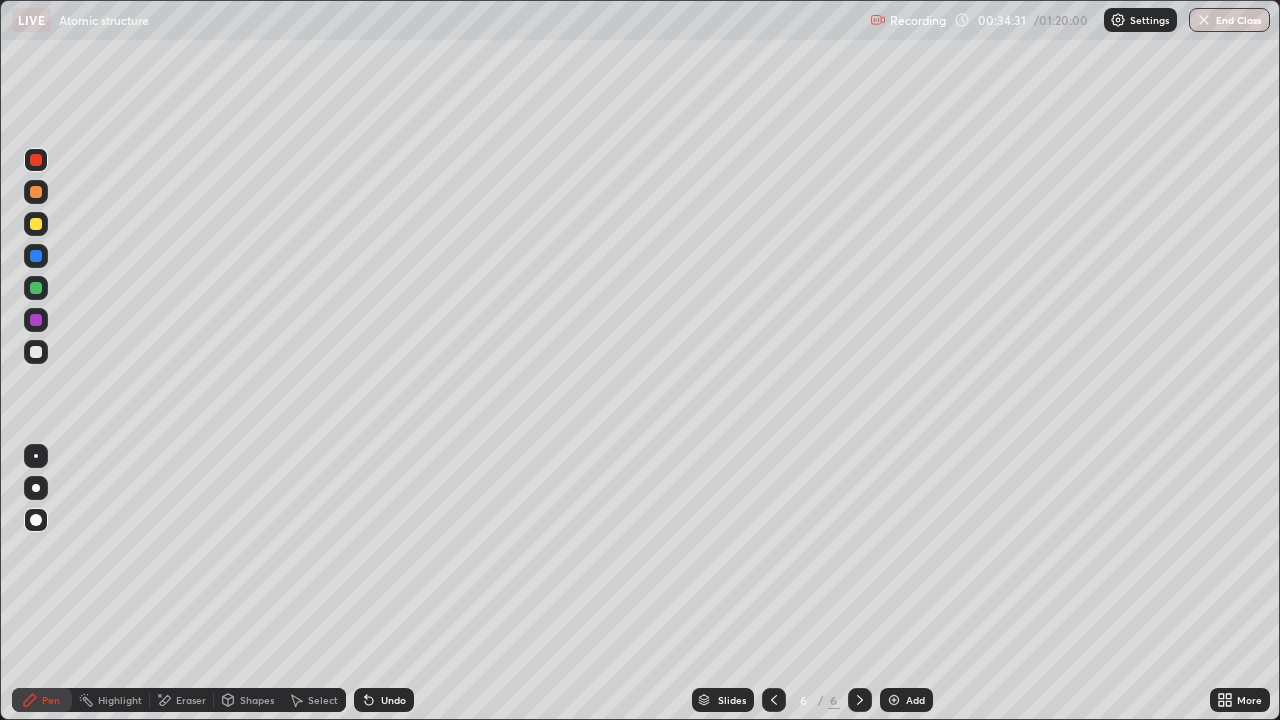 click 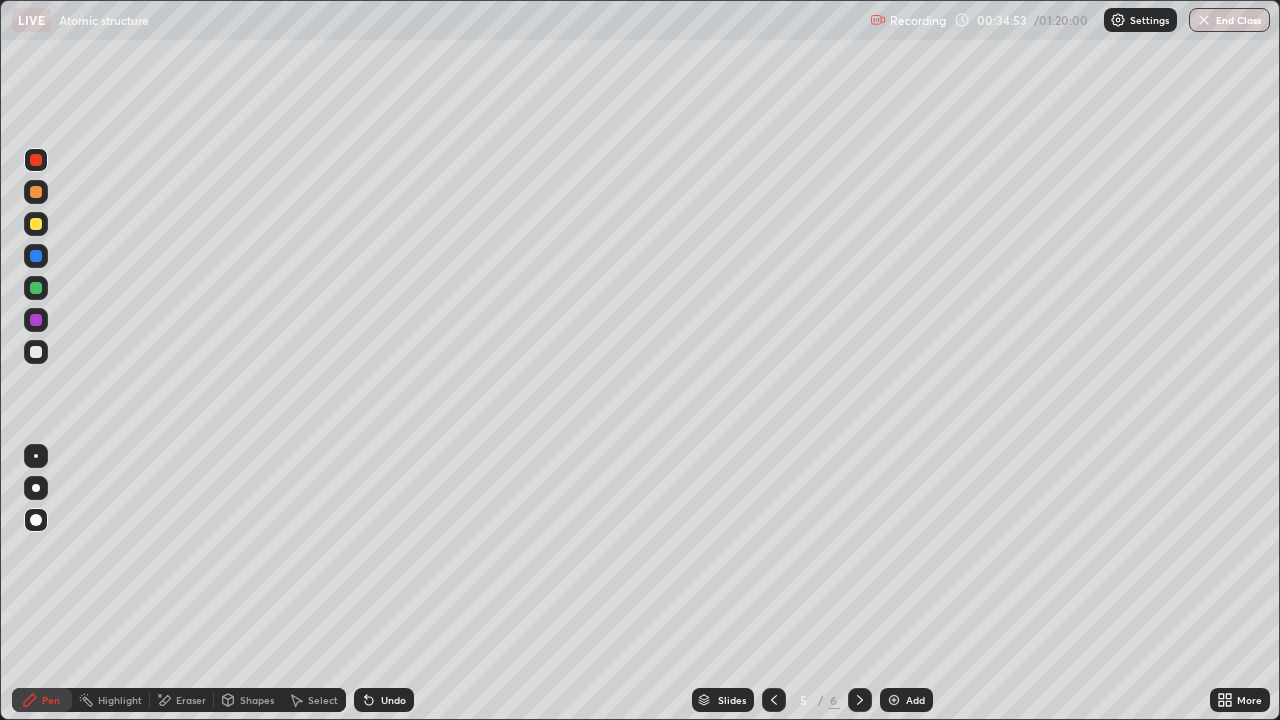 click 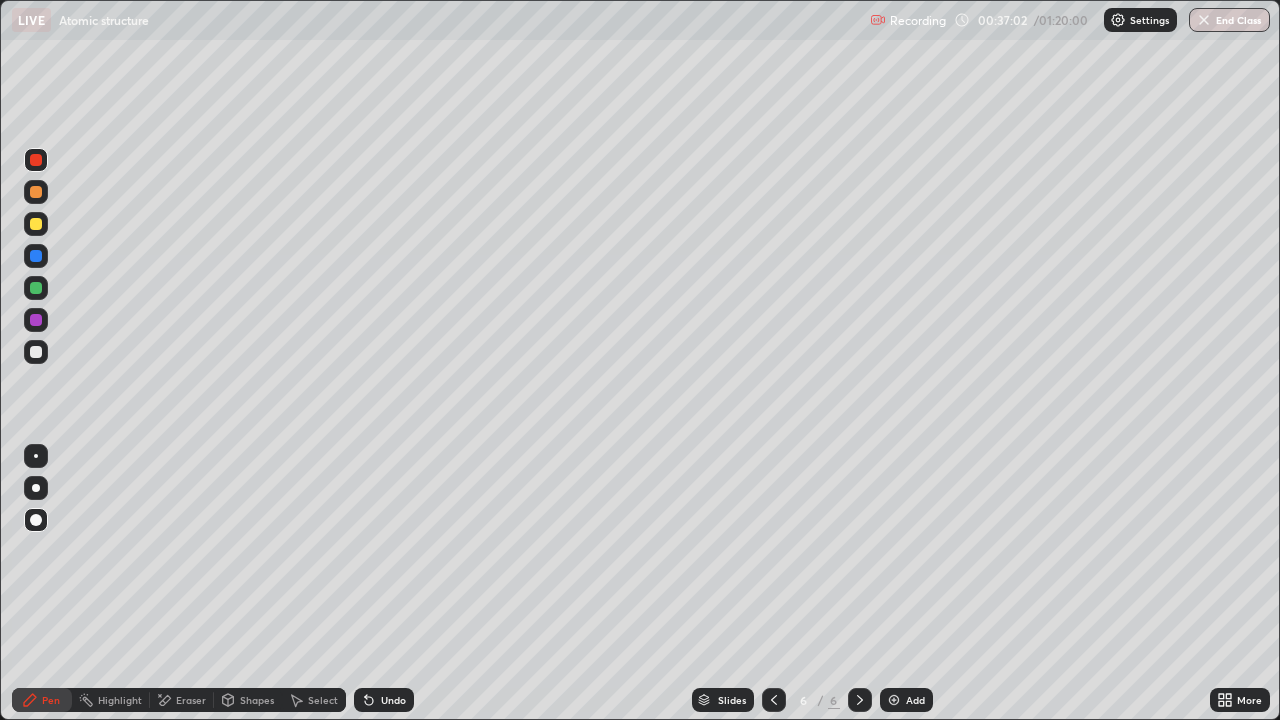 click 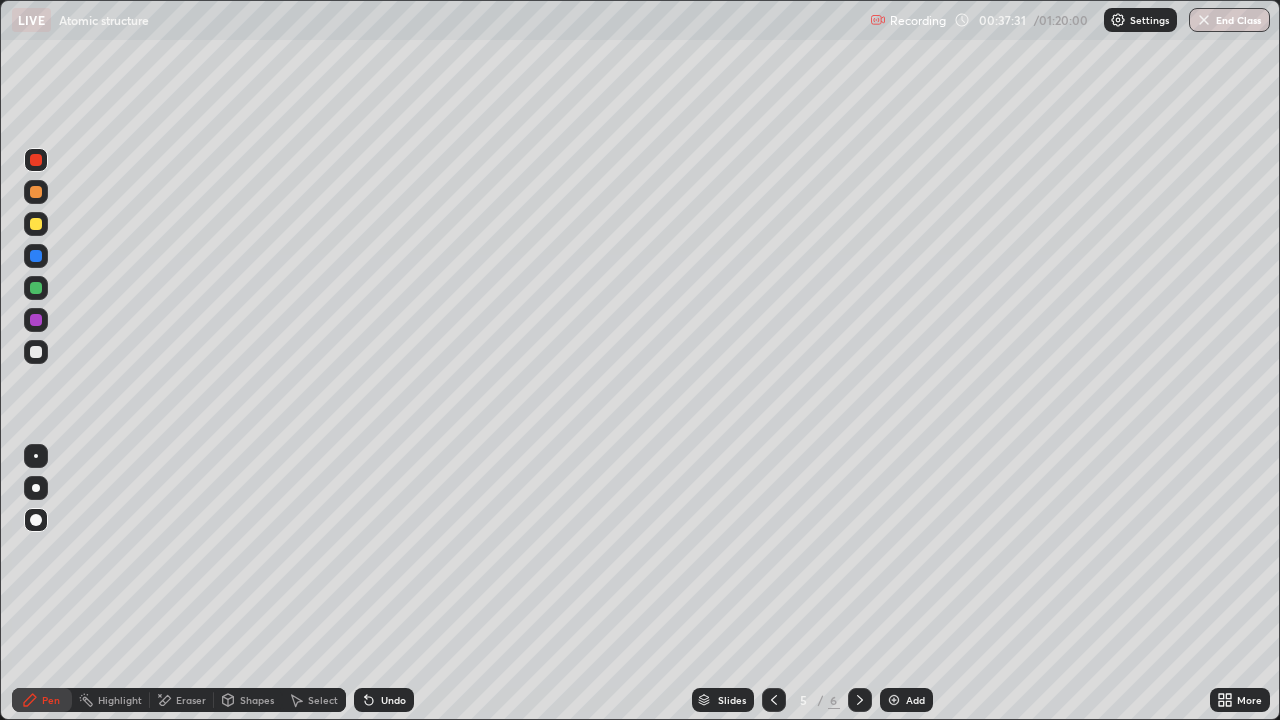 click 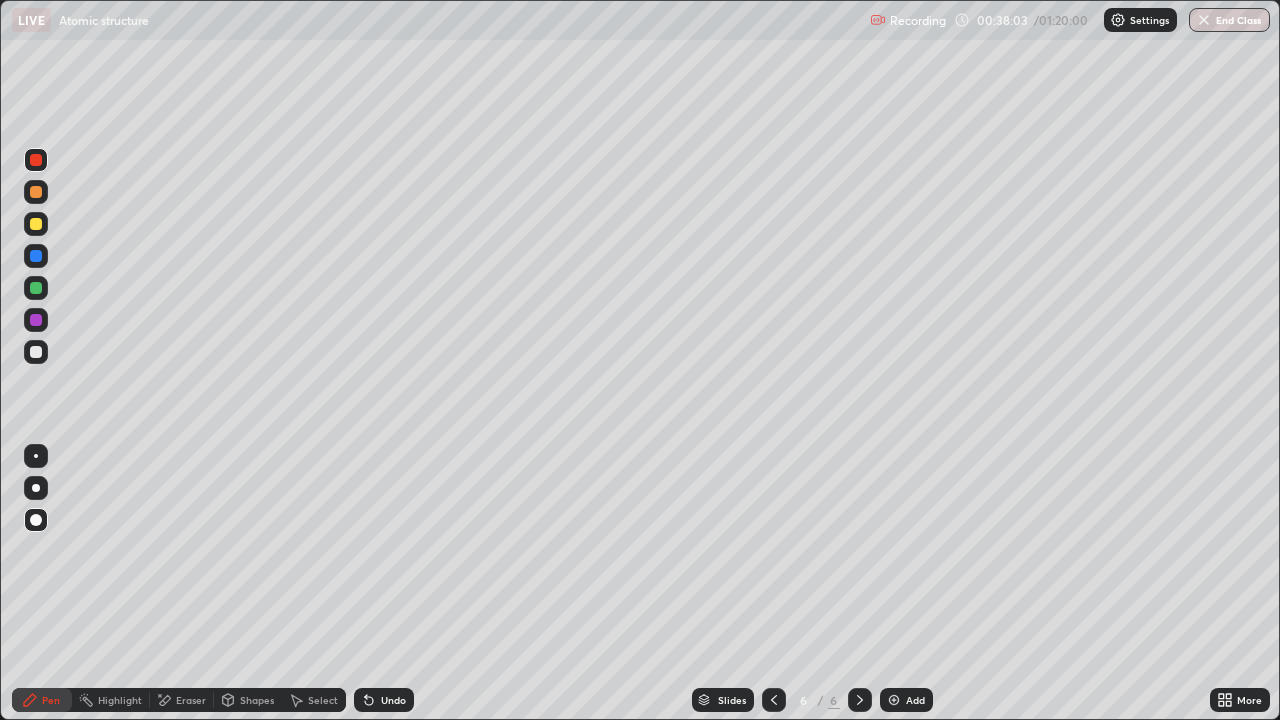 click 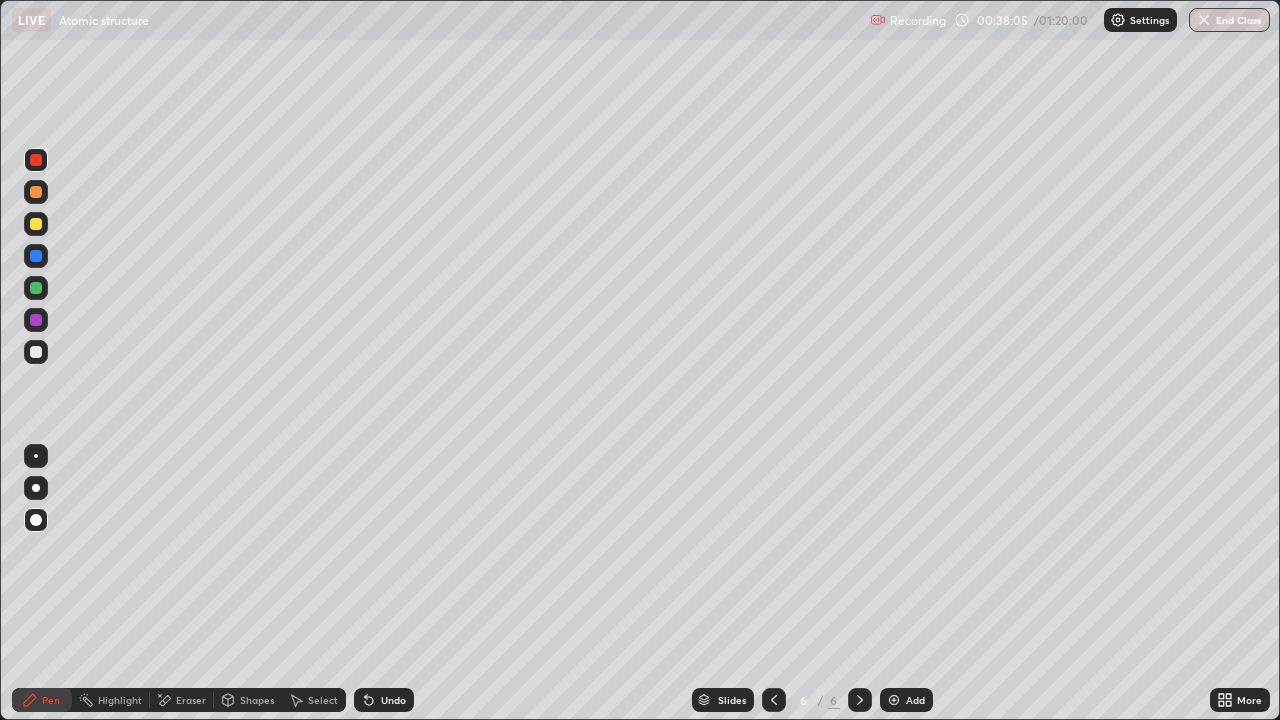 click 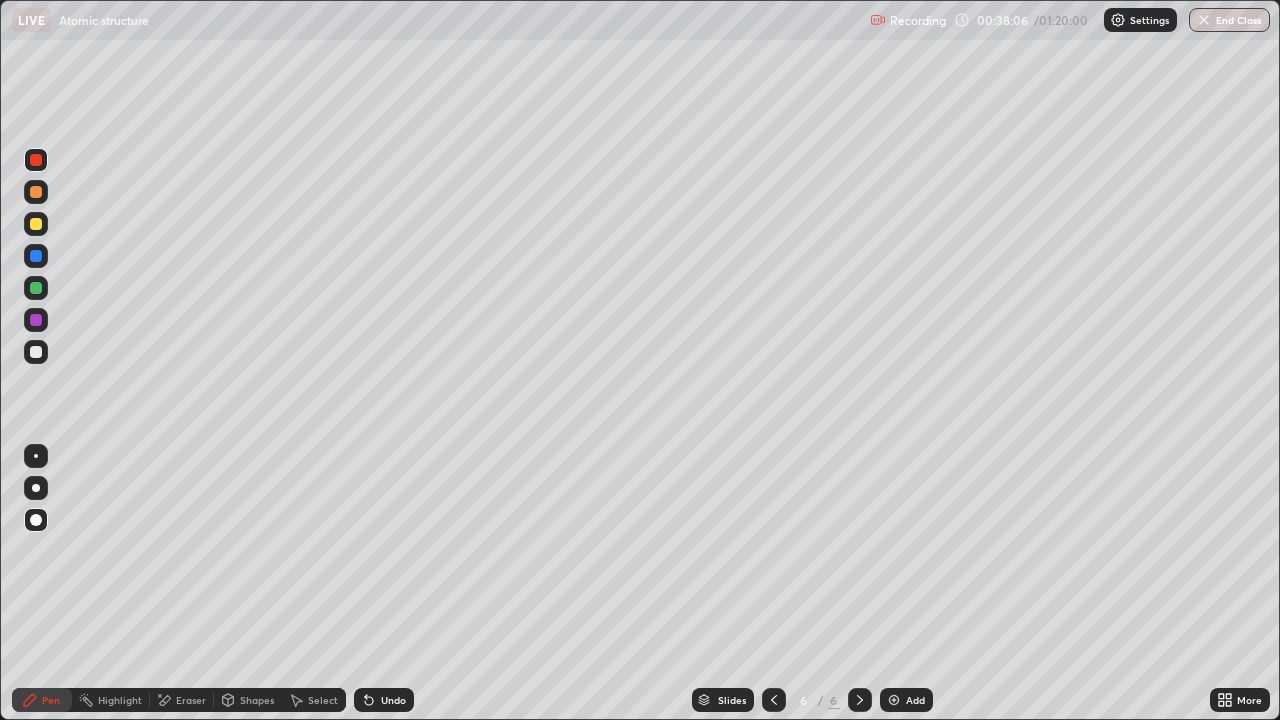 click 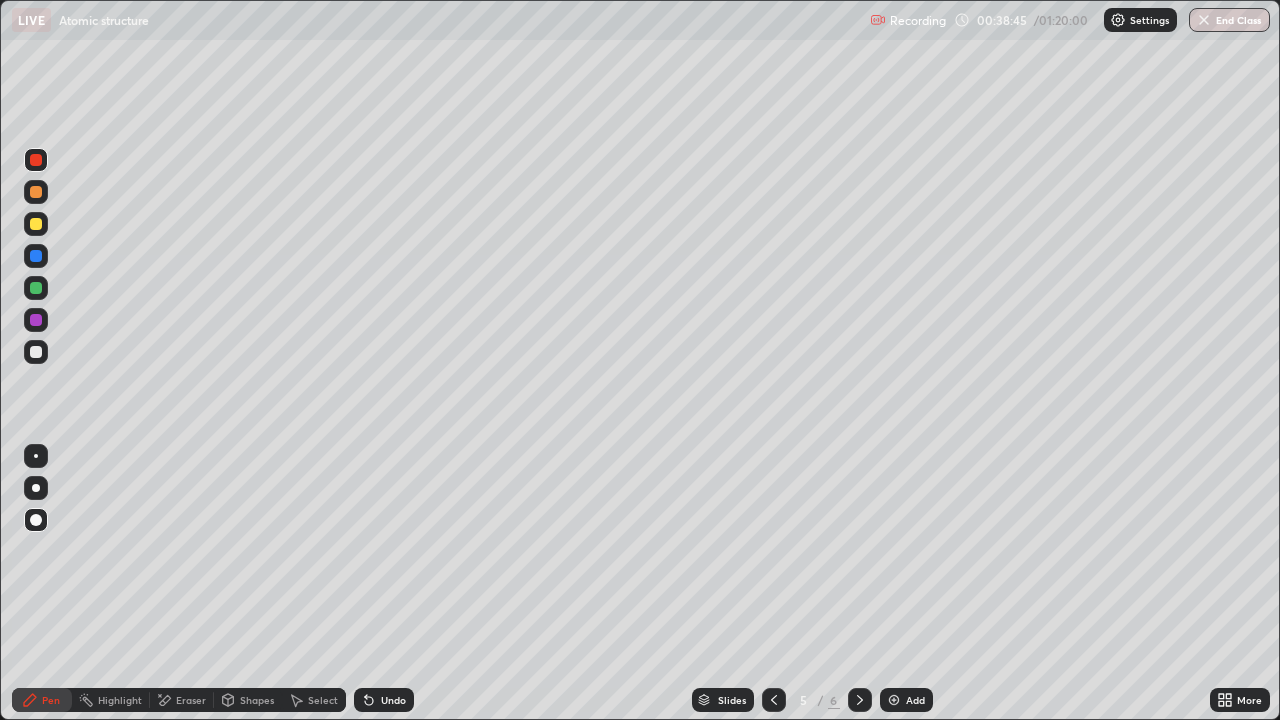 click at bounding box center (894, 700) 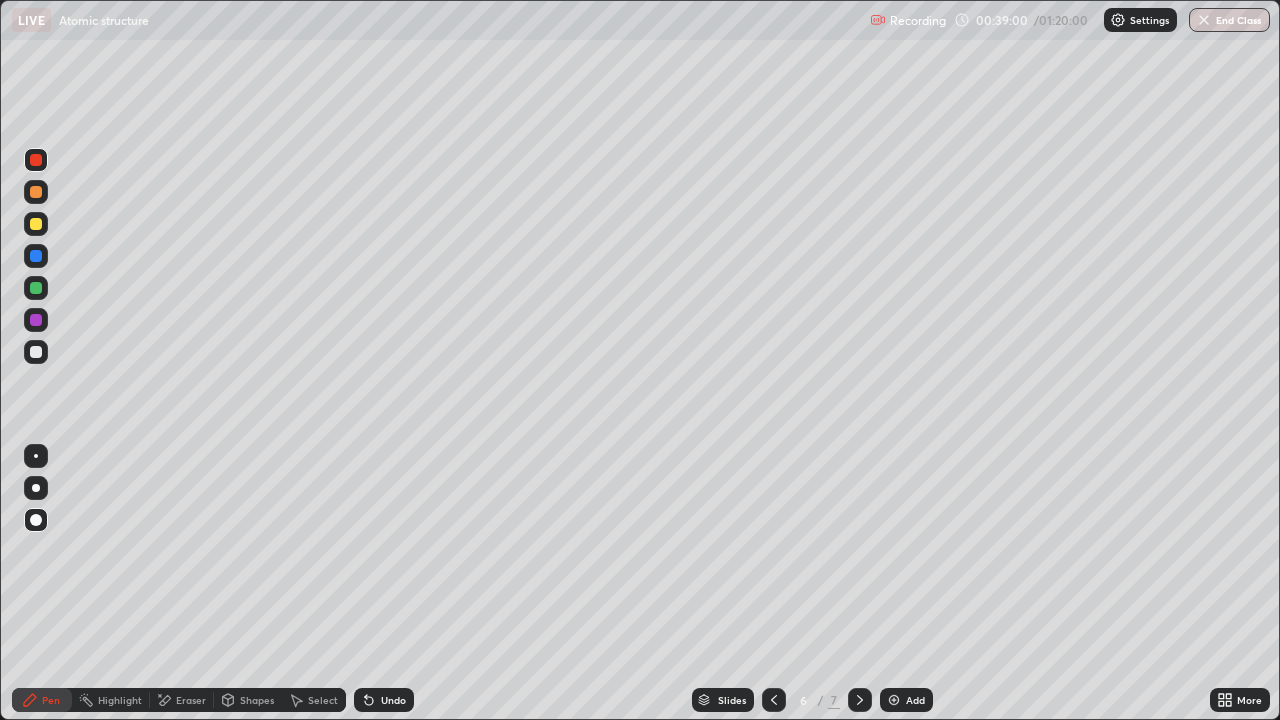 click on "Eraser" at bounding box center (191, 700) 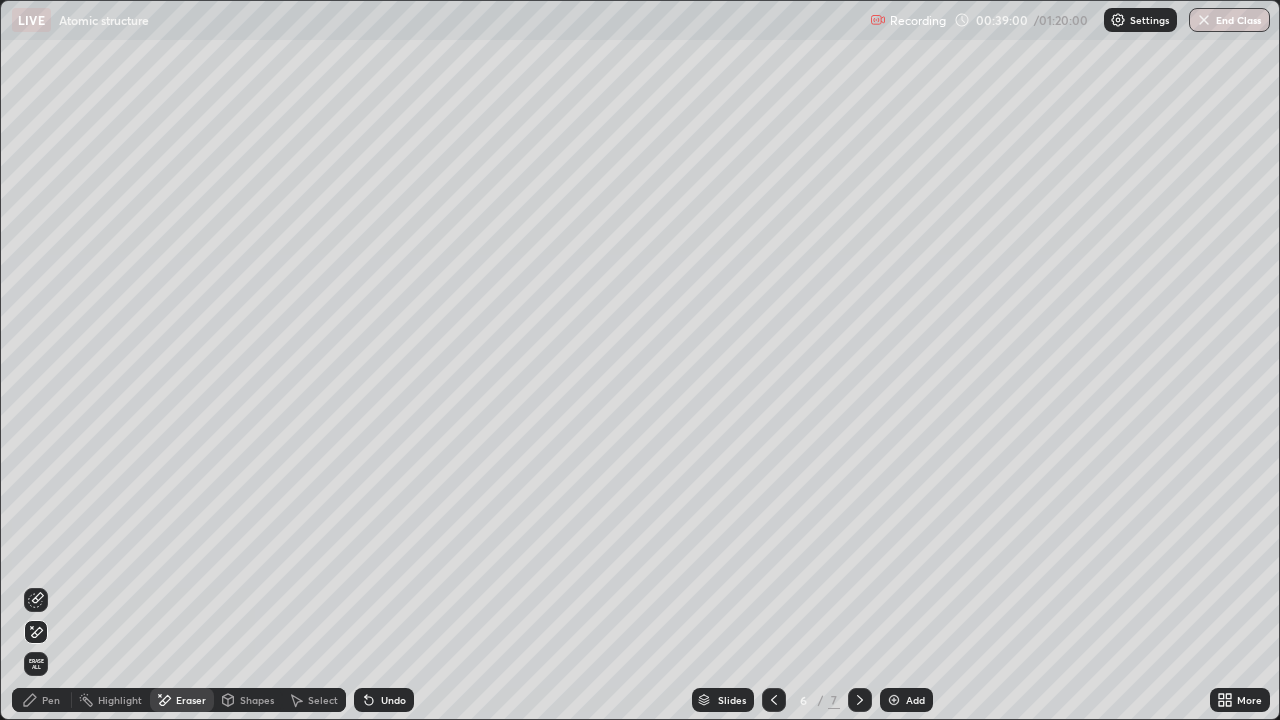 click on "Erase all" at bounding box center [36, 664] 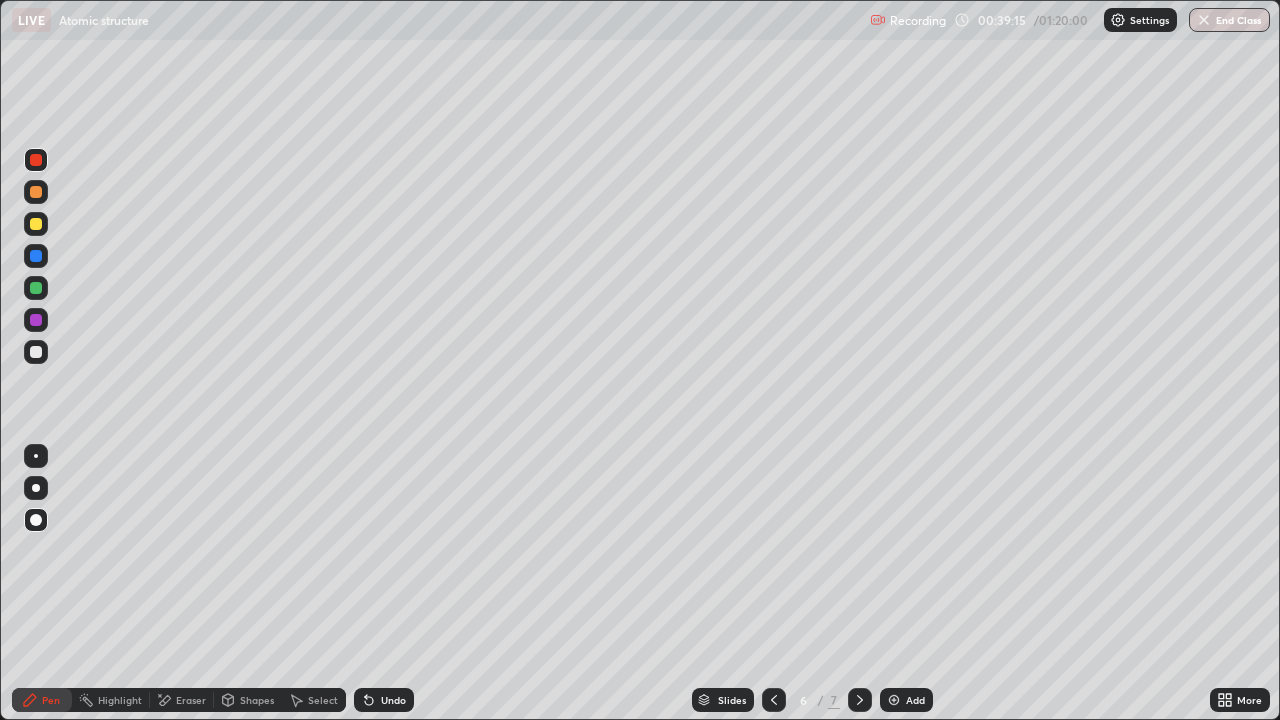 click 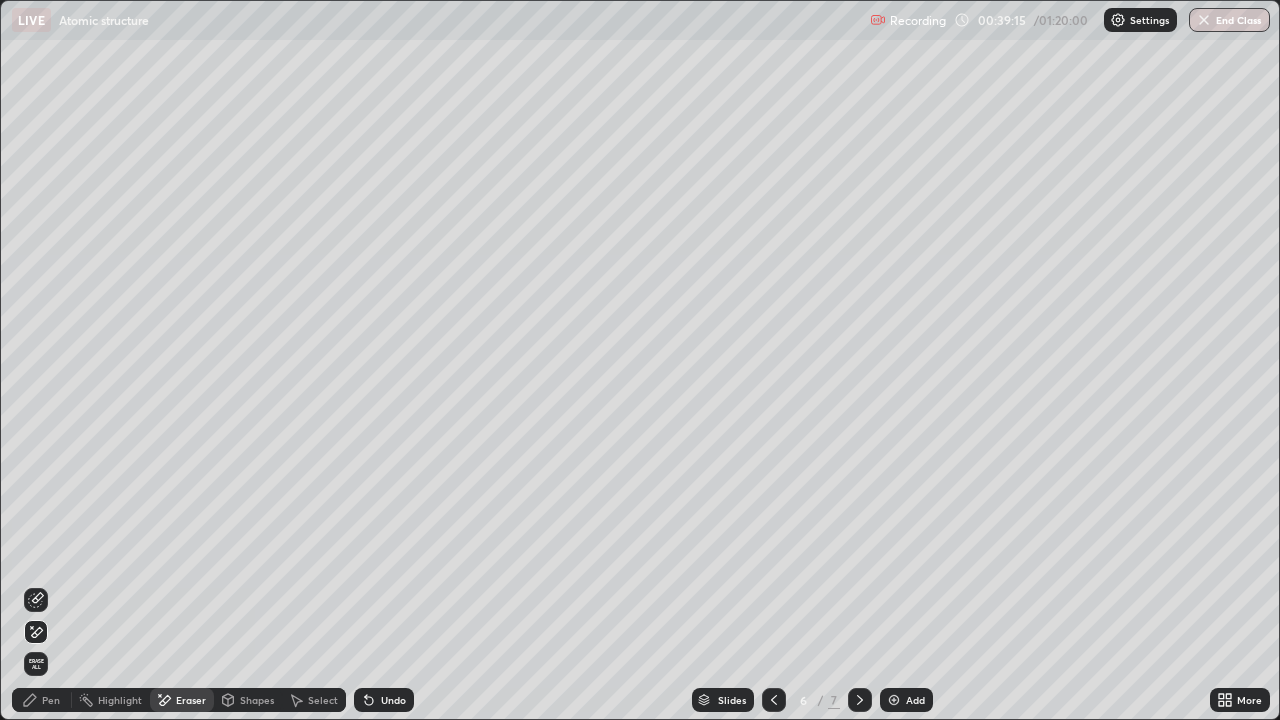 click on "Erase all" at bounding box center [36, 664] 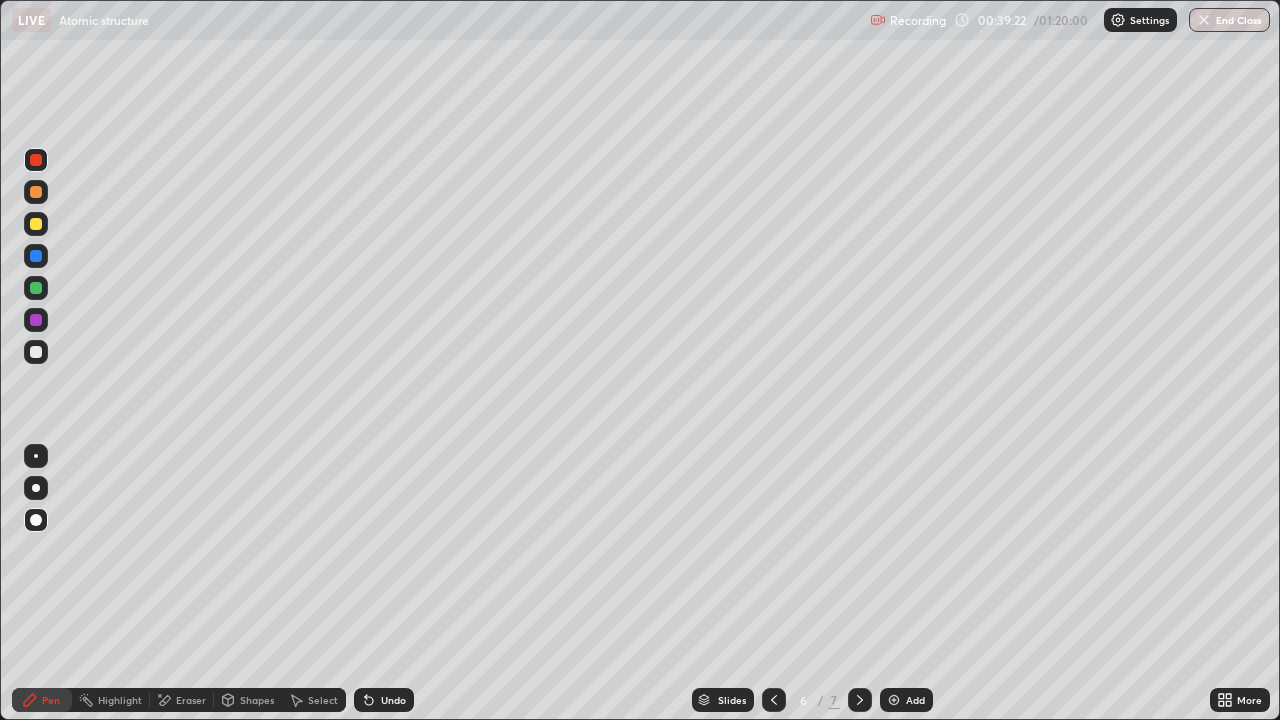 click at bounding box center (36, 352) 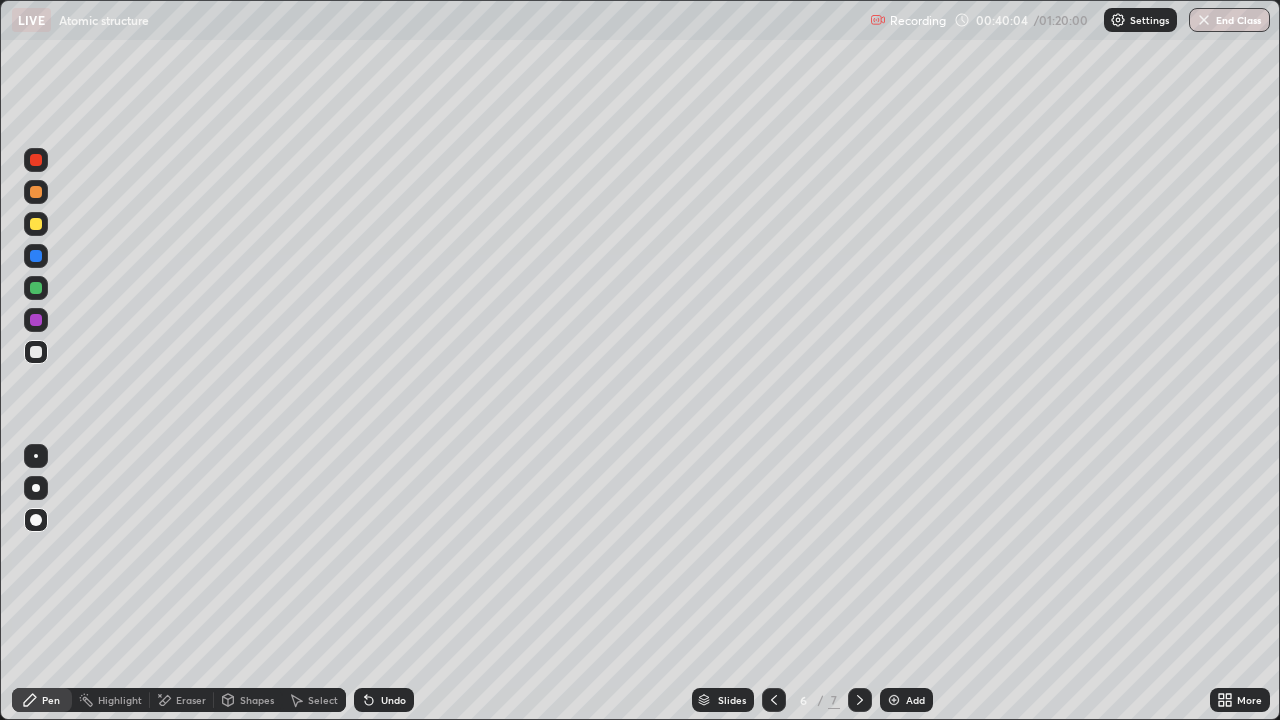 click at bounding box center (36, 224) 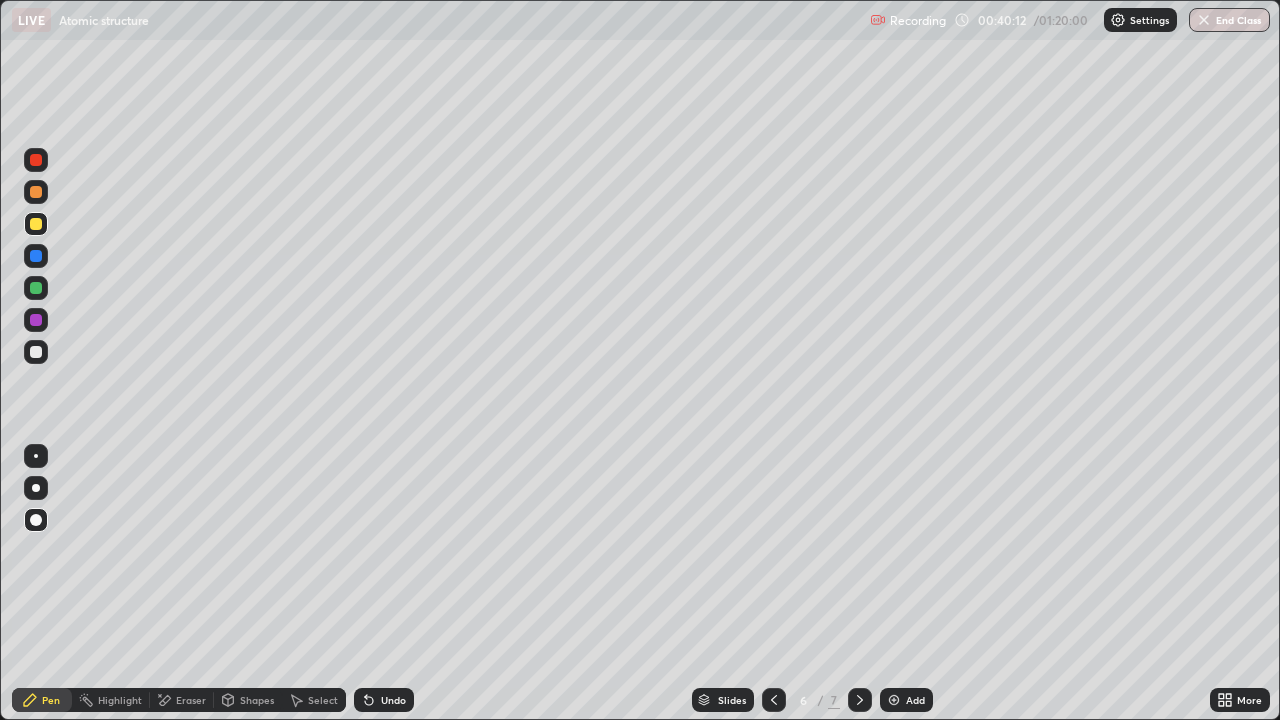 click at bounding box center (36, 160) 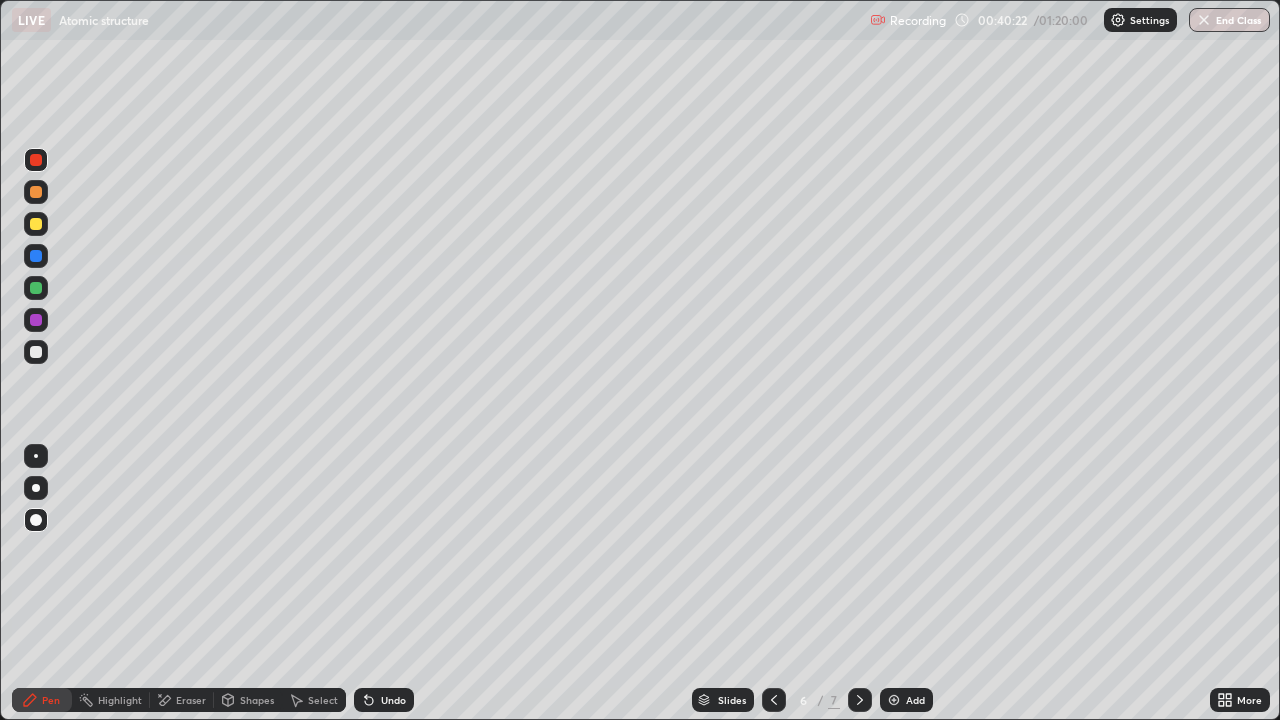 click at bounding box center [36, 288] 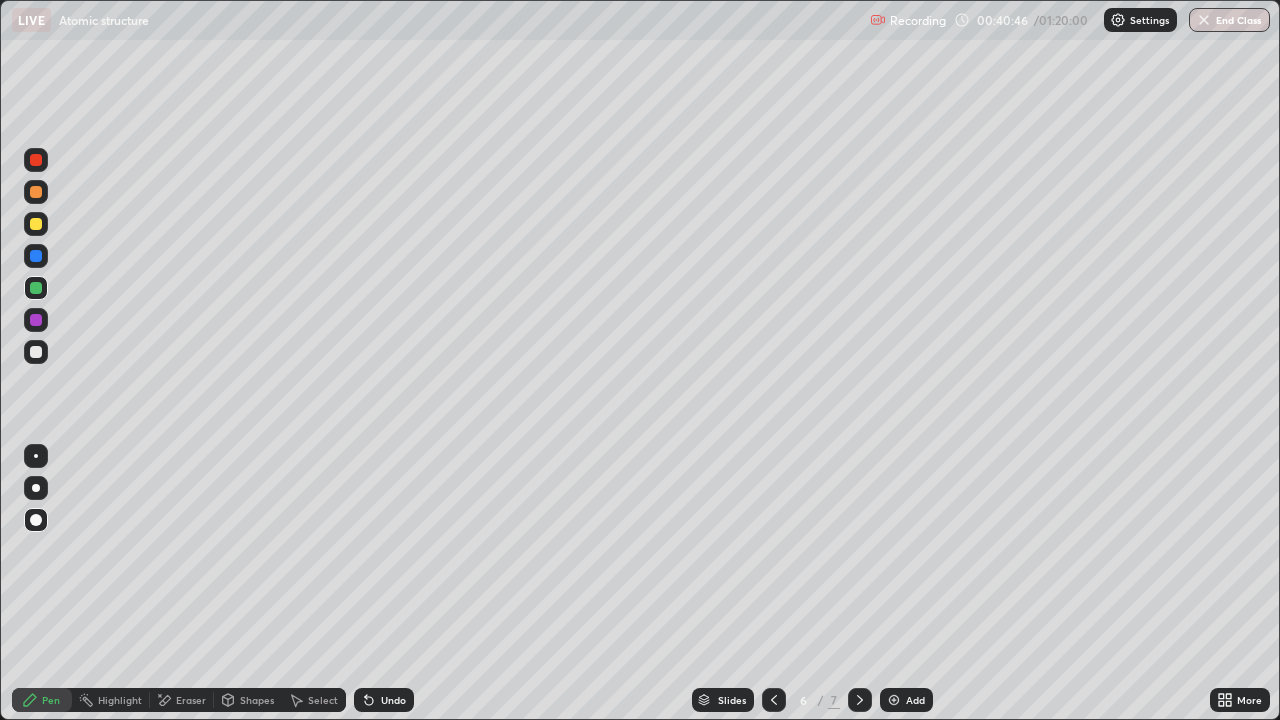 click on "Undo" at bounding box center [393, 700] 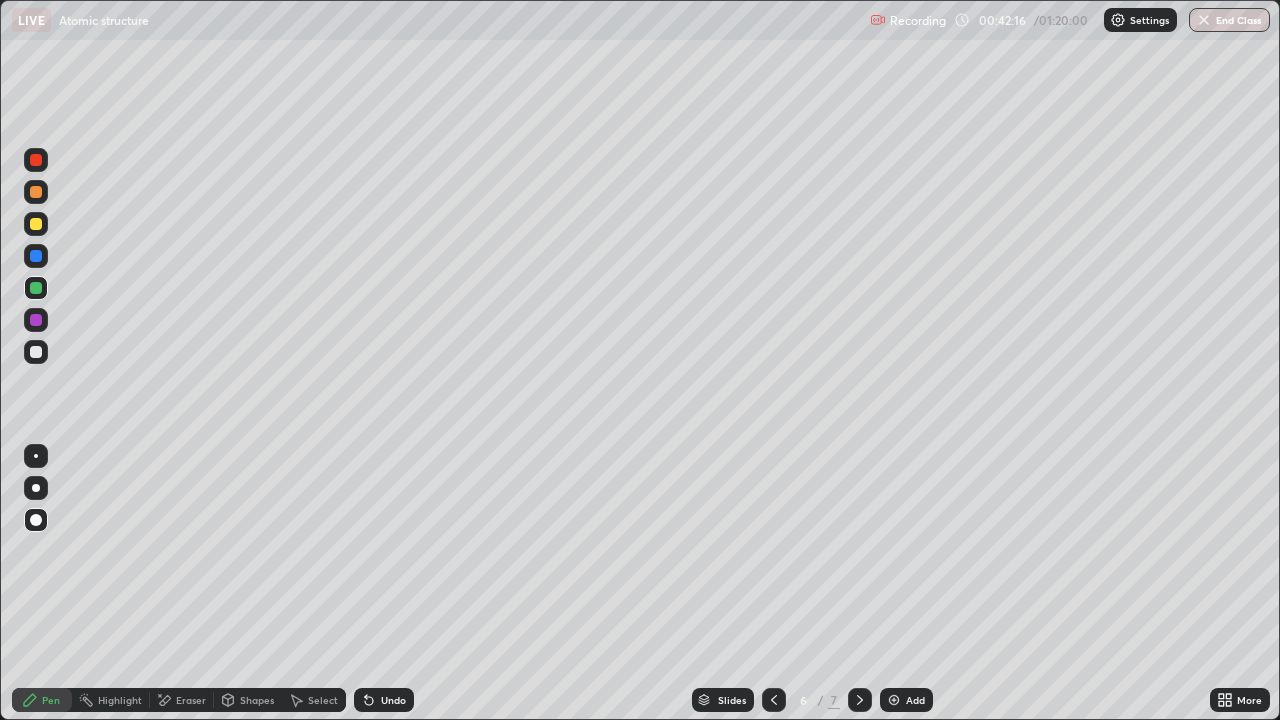 click at bounding box center (36, 352) 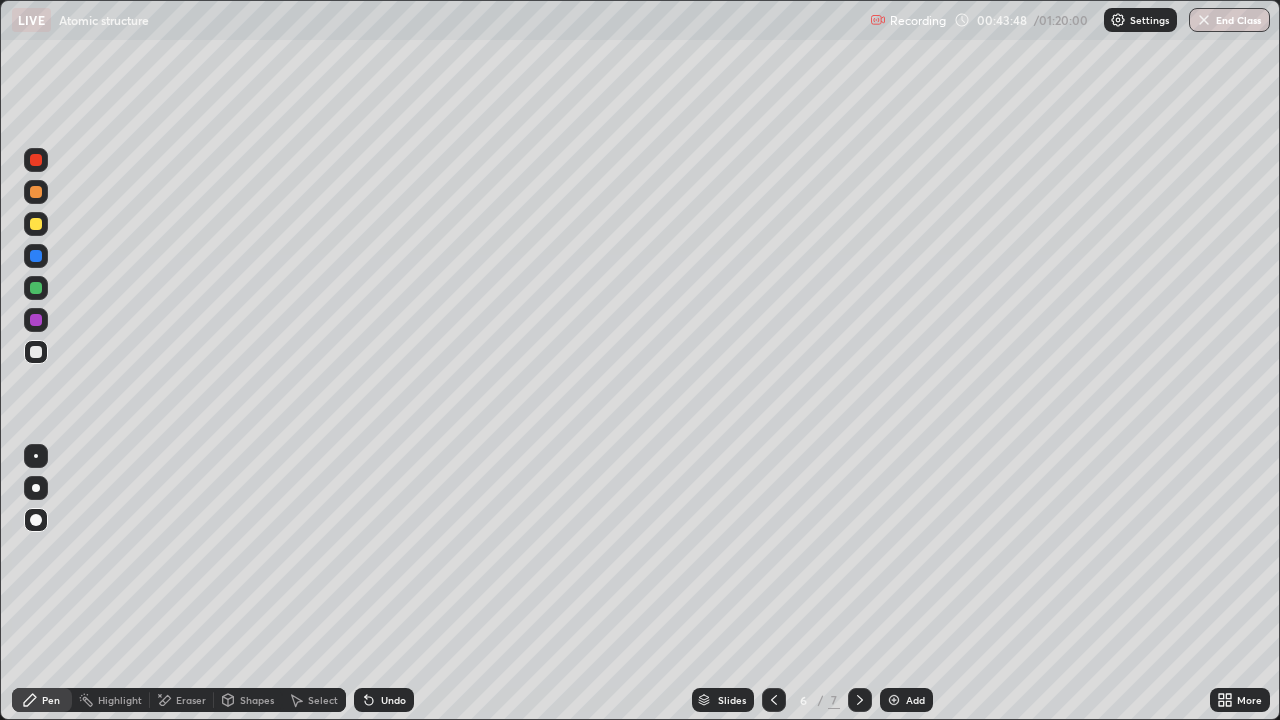 click on "End Class" at bounding box center (1229, 20) 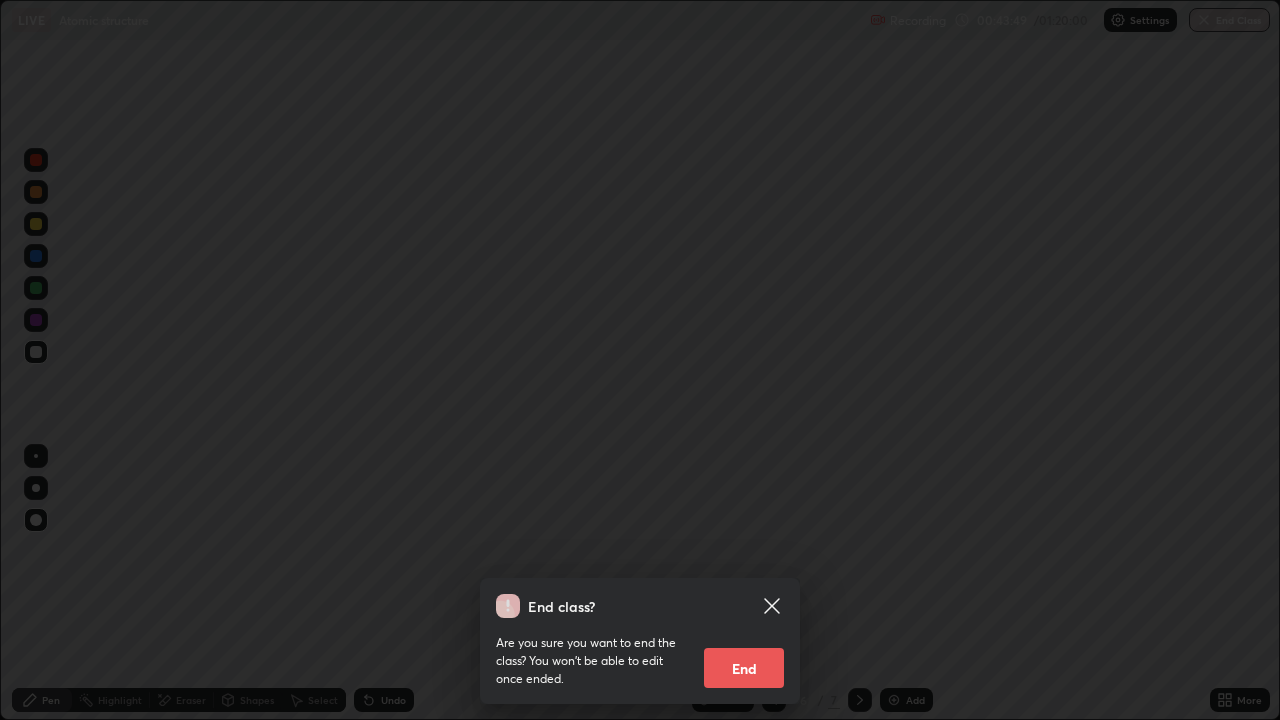 click on "End" at bounding box center [744, 668] 